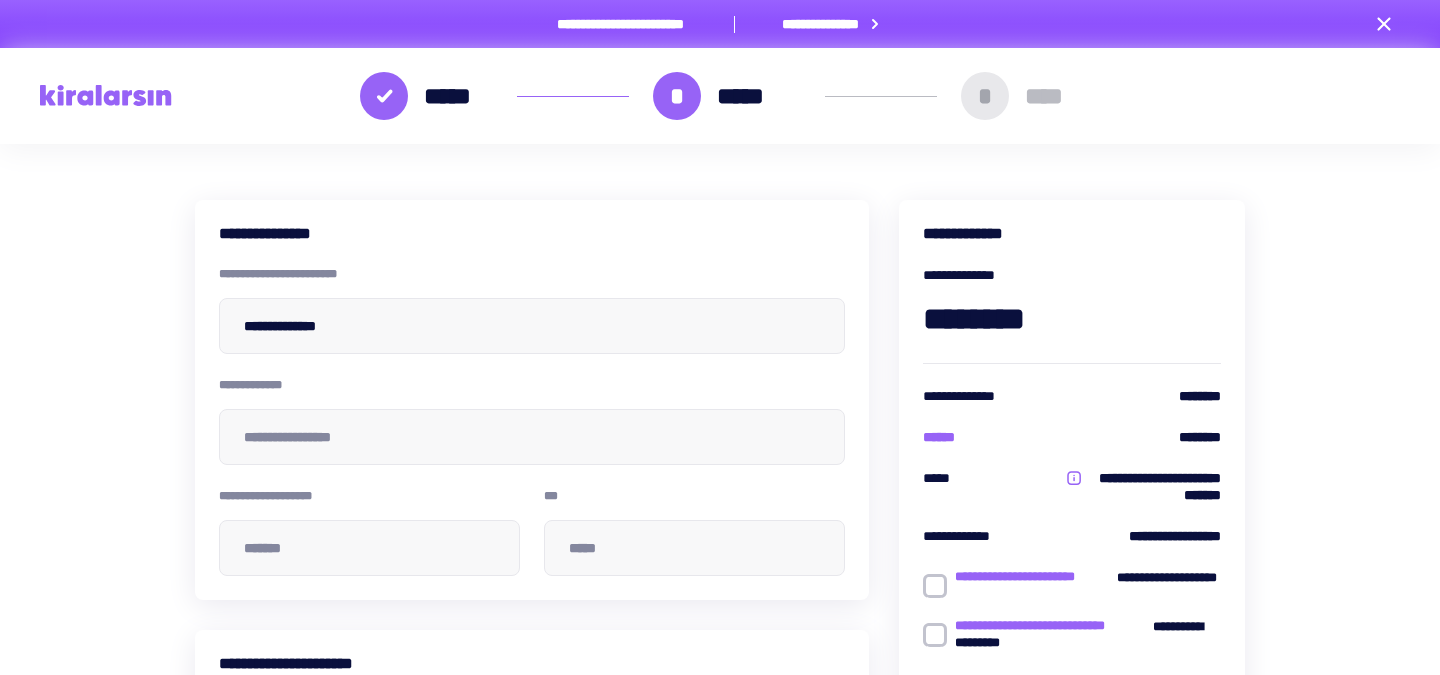 scroll, scrollTop: 0, scrollLeft: 0, axis: both 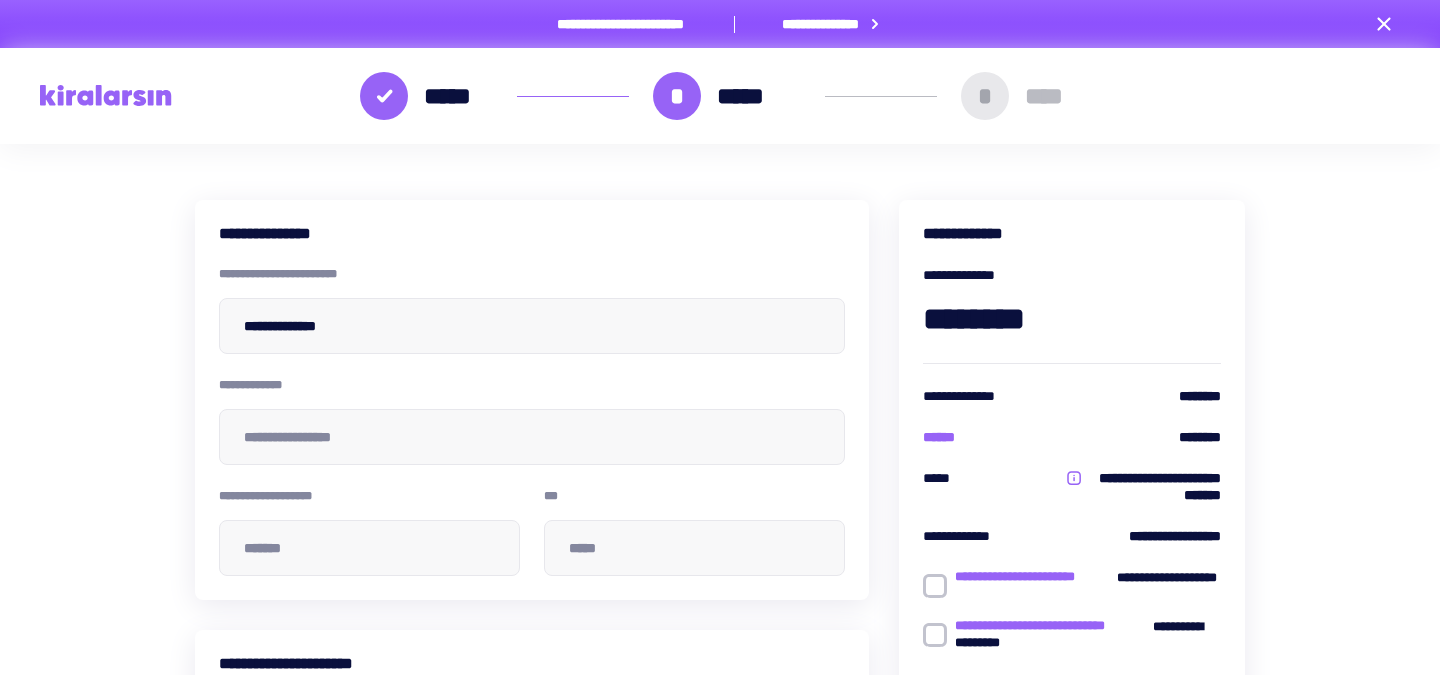 click at bounding box center (384, 96) 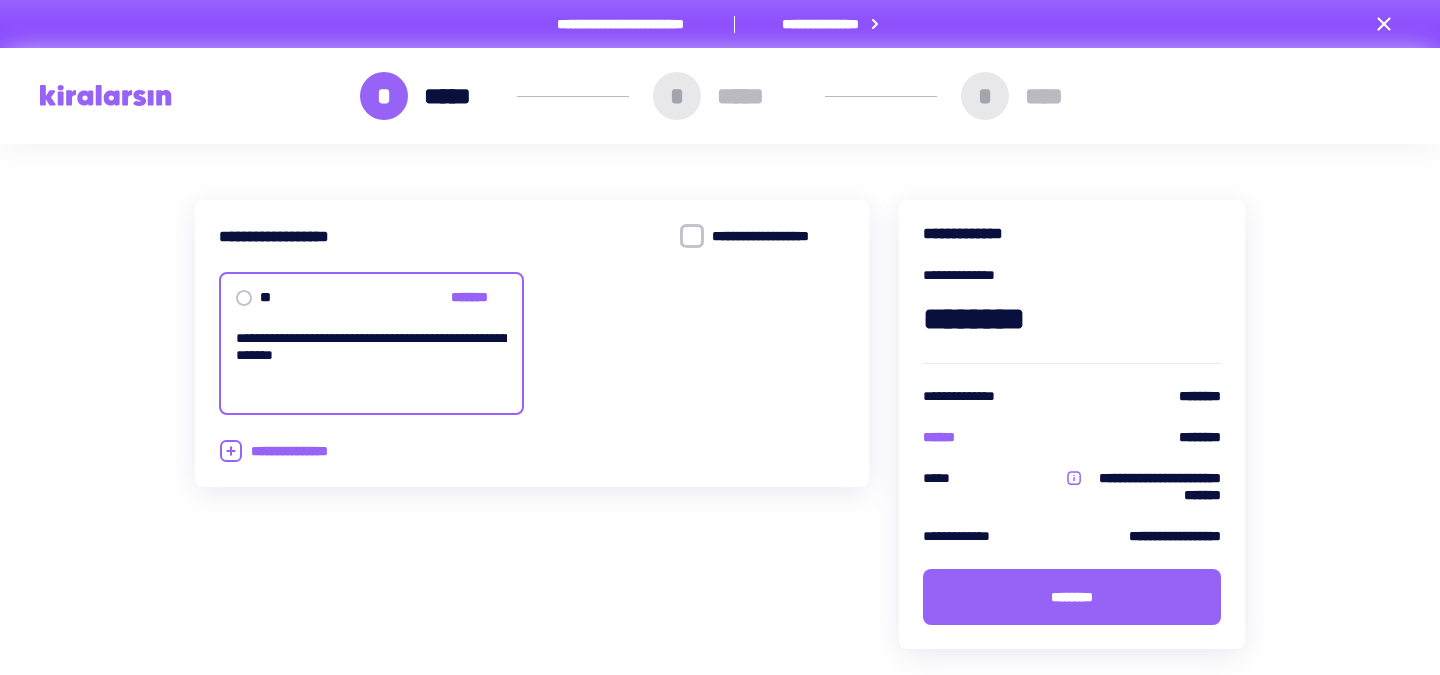 click at bounding box center [106, 95] 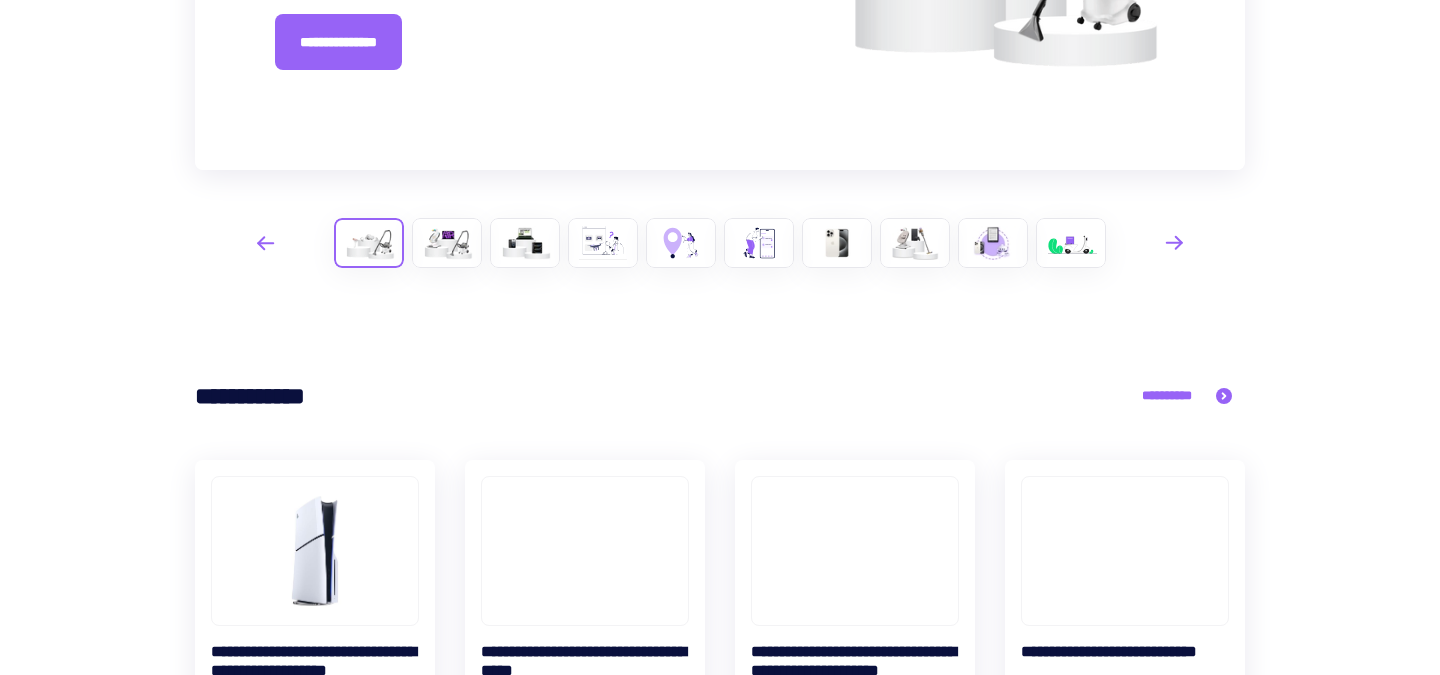scroll, scrollTop: 697, scrollLeft: 0, axis: vertical 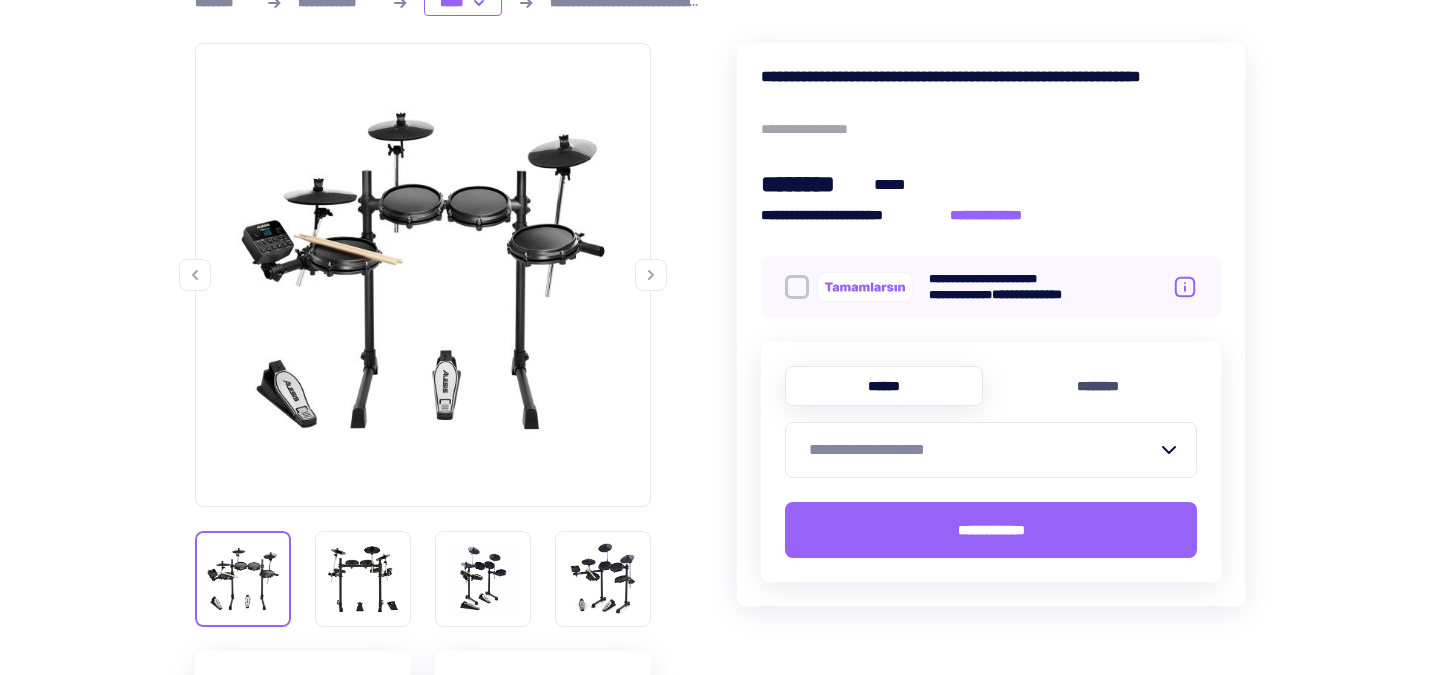 click at bounding box center [651, 275] 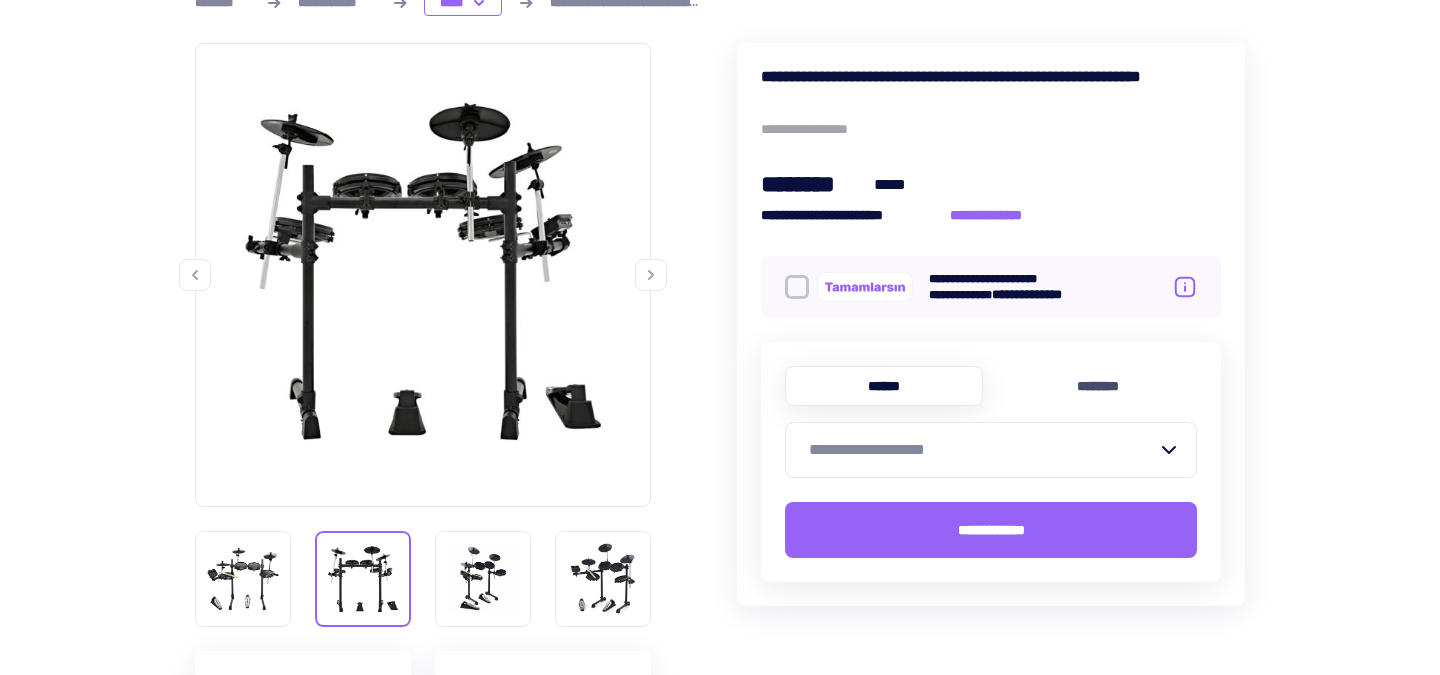 click at bounding box center [651, 275] 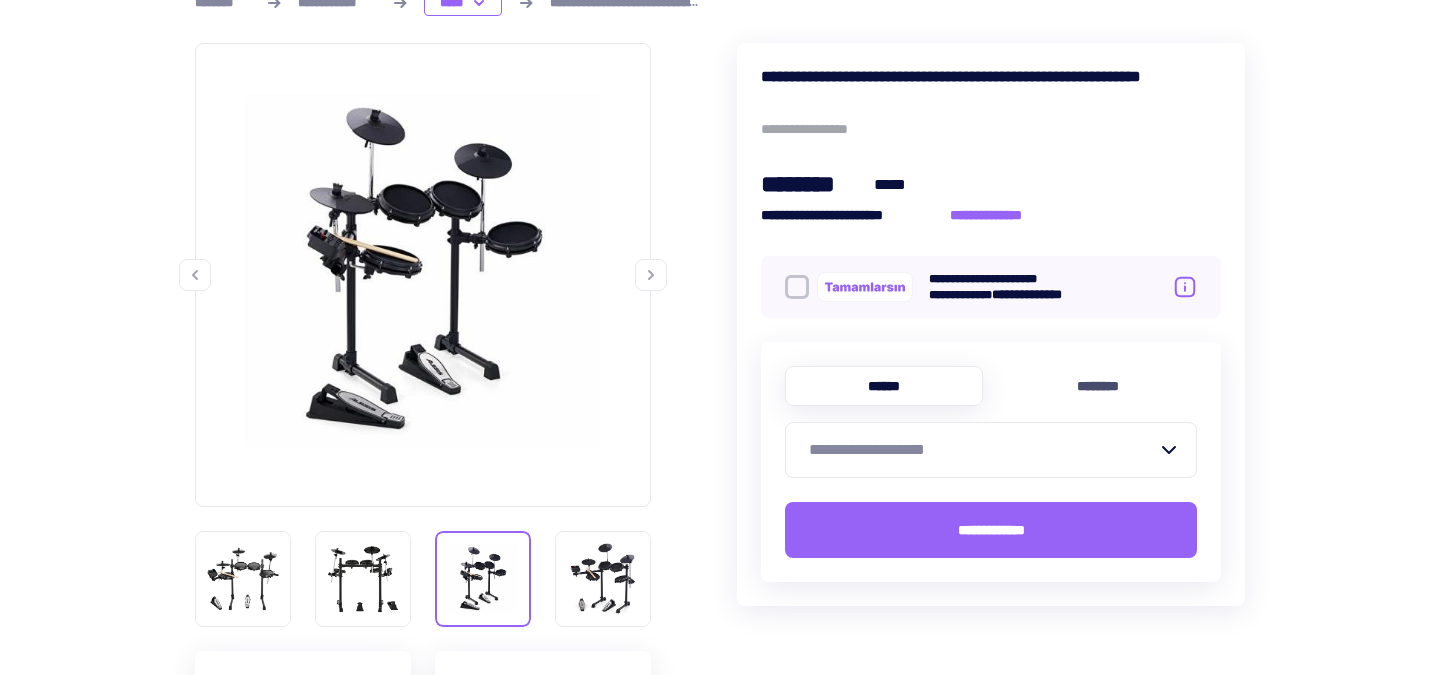 click at bounding box center [651, 275] 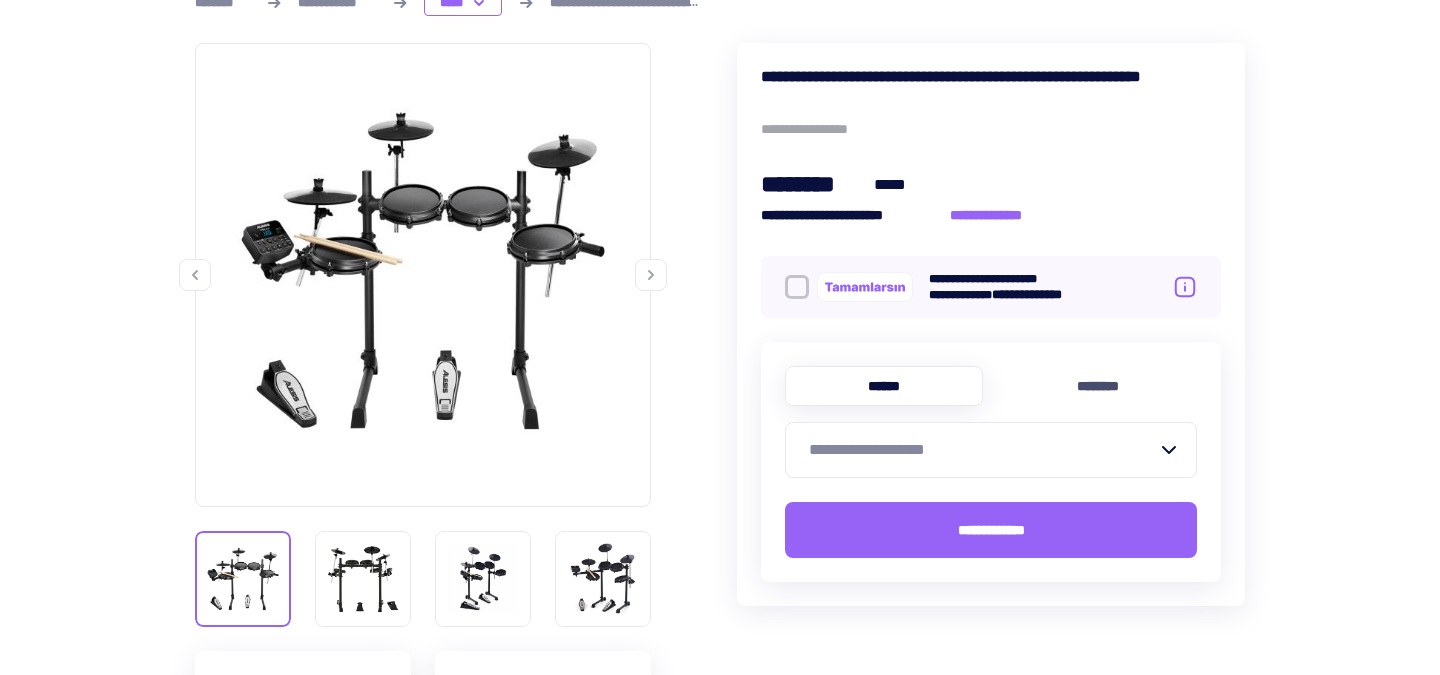 click at bounding box center [651, 275] 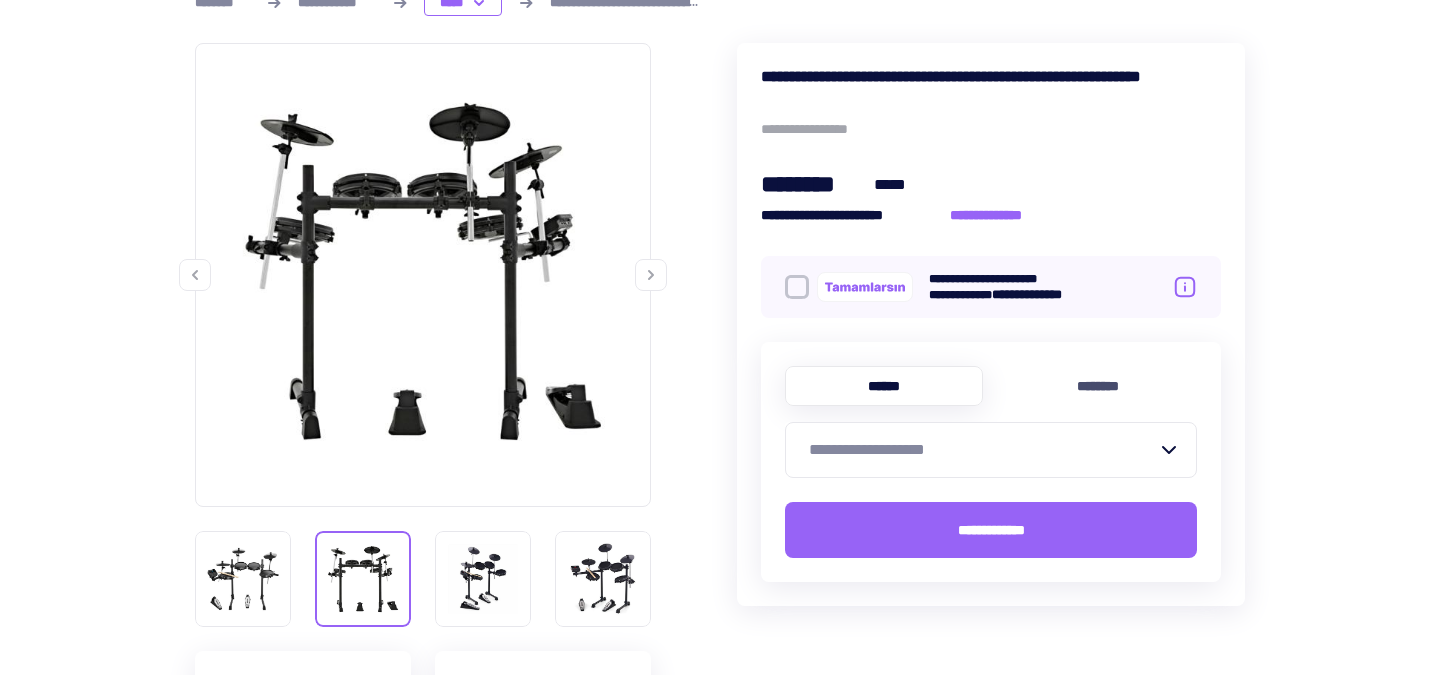 click at bounding box center [651, 275] 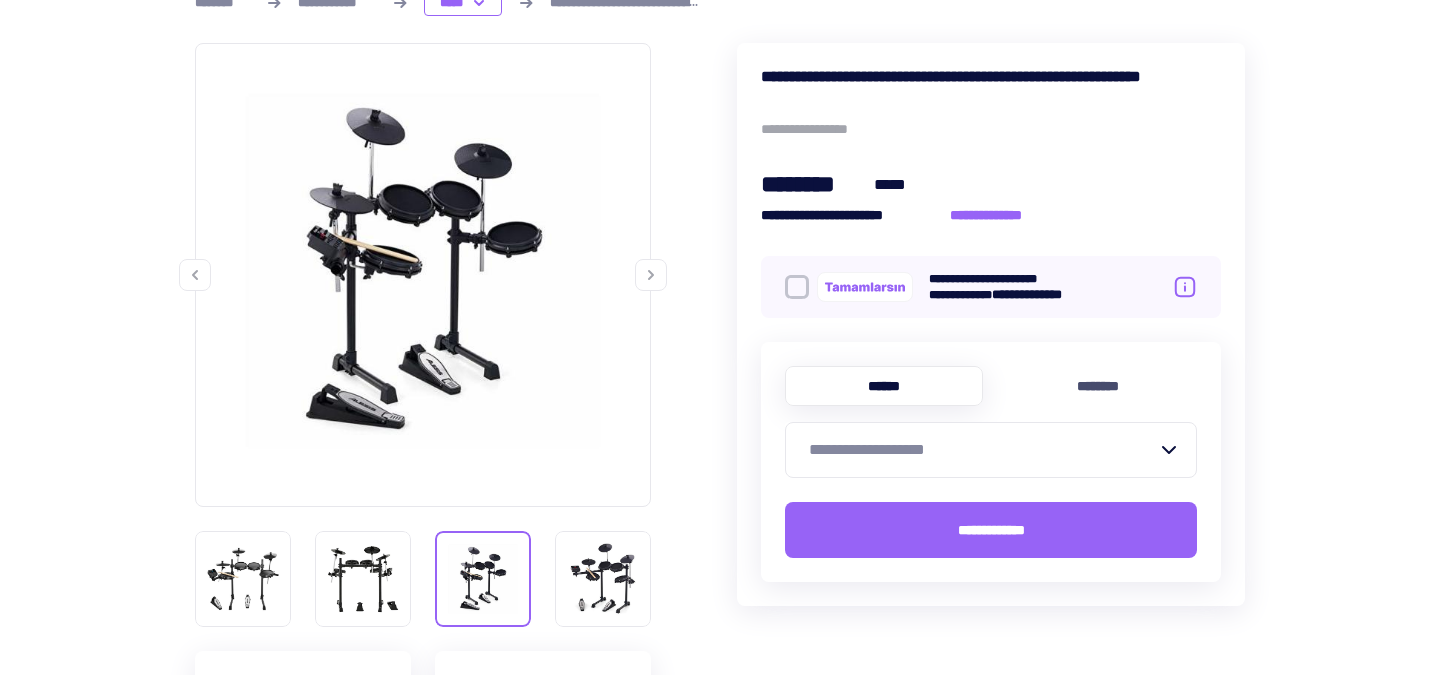 click at bounding box center (651, 275) 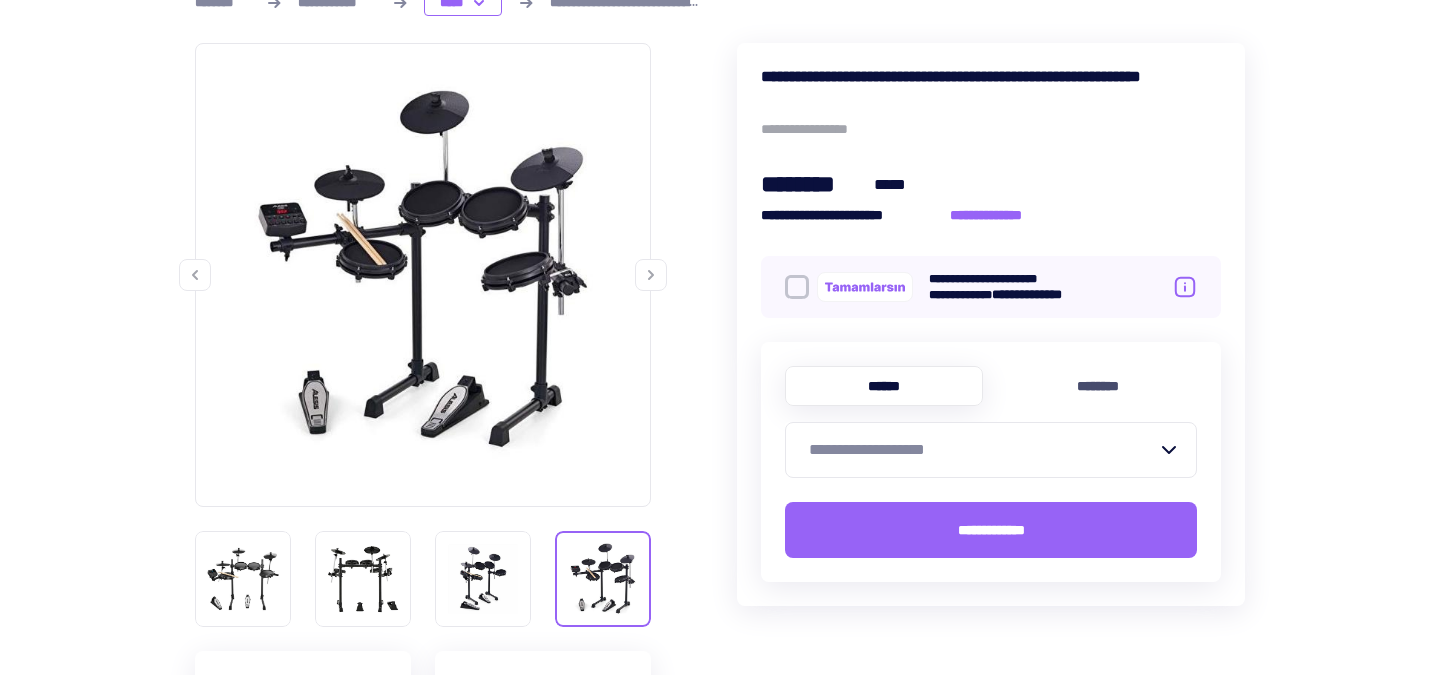 click at bounding box center [651, 275] 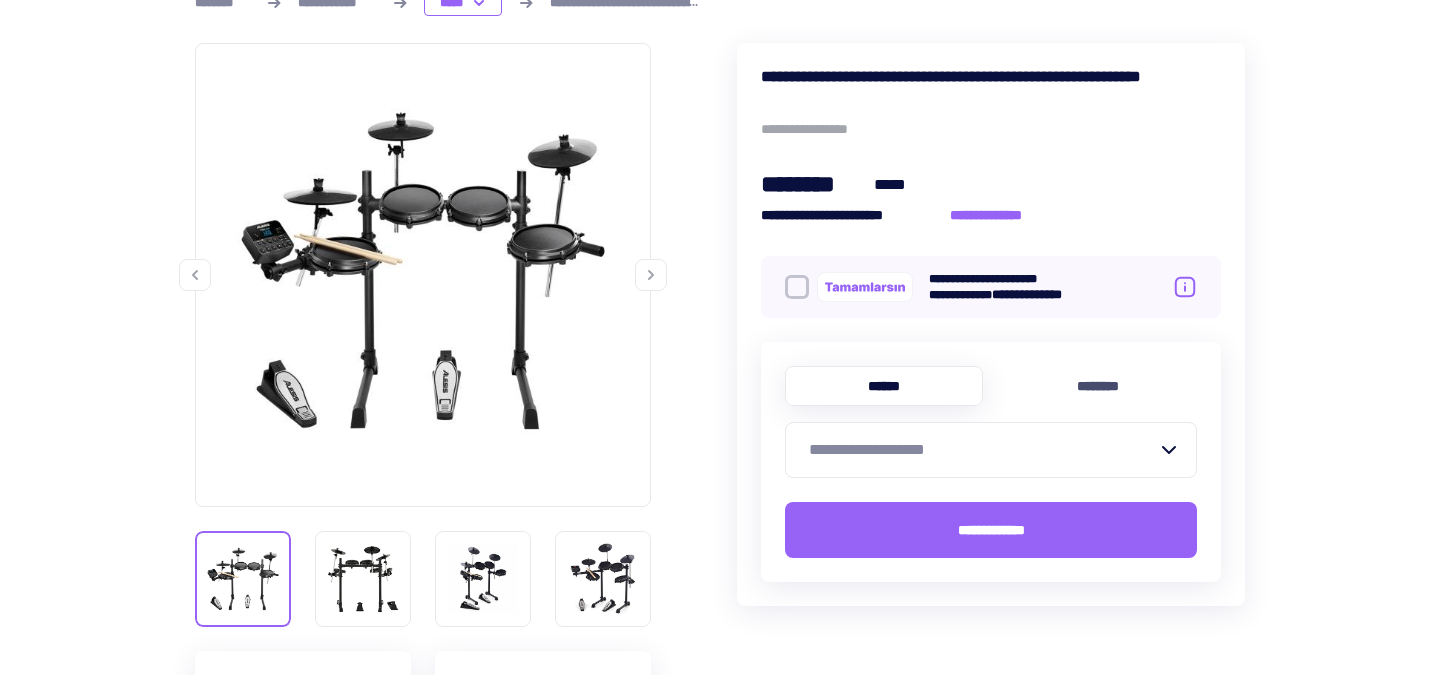 click at bounding box center [651, 275] 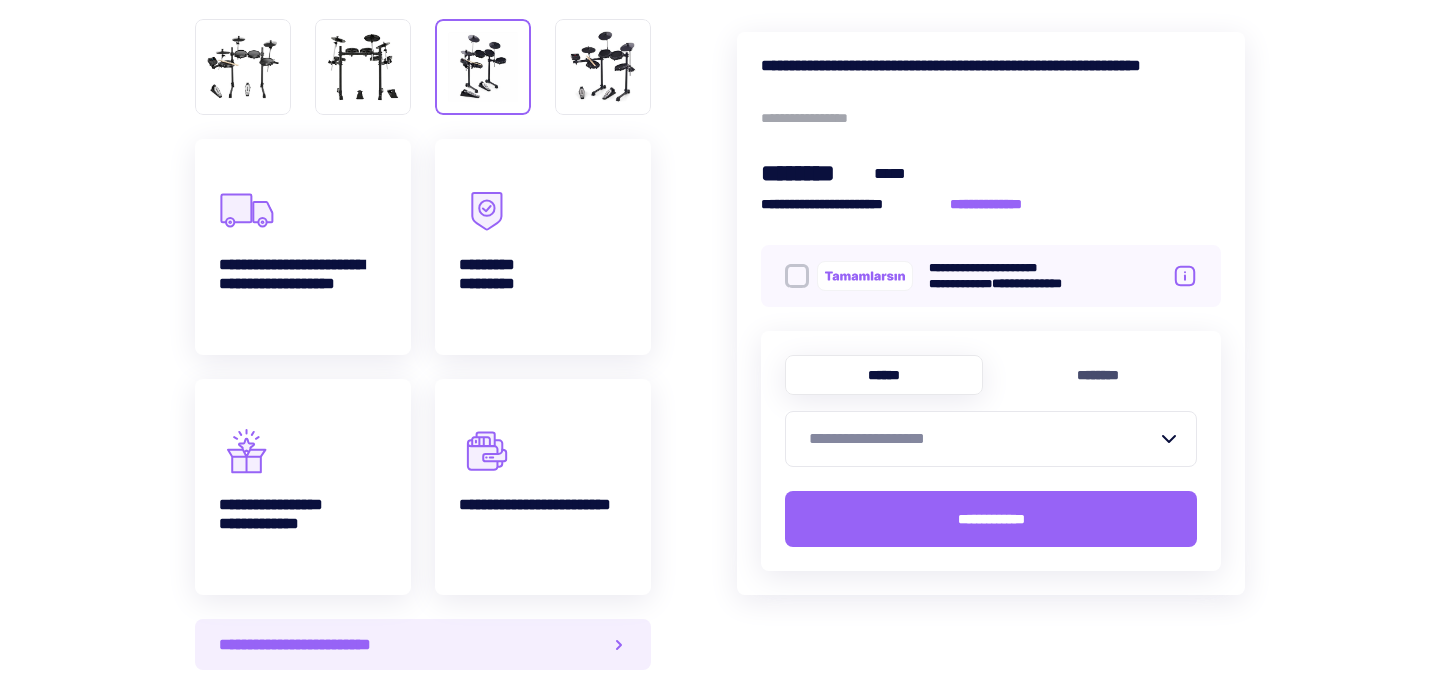 scroll, scrollTop: 875, scrollLeft: 0, axis: vertical 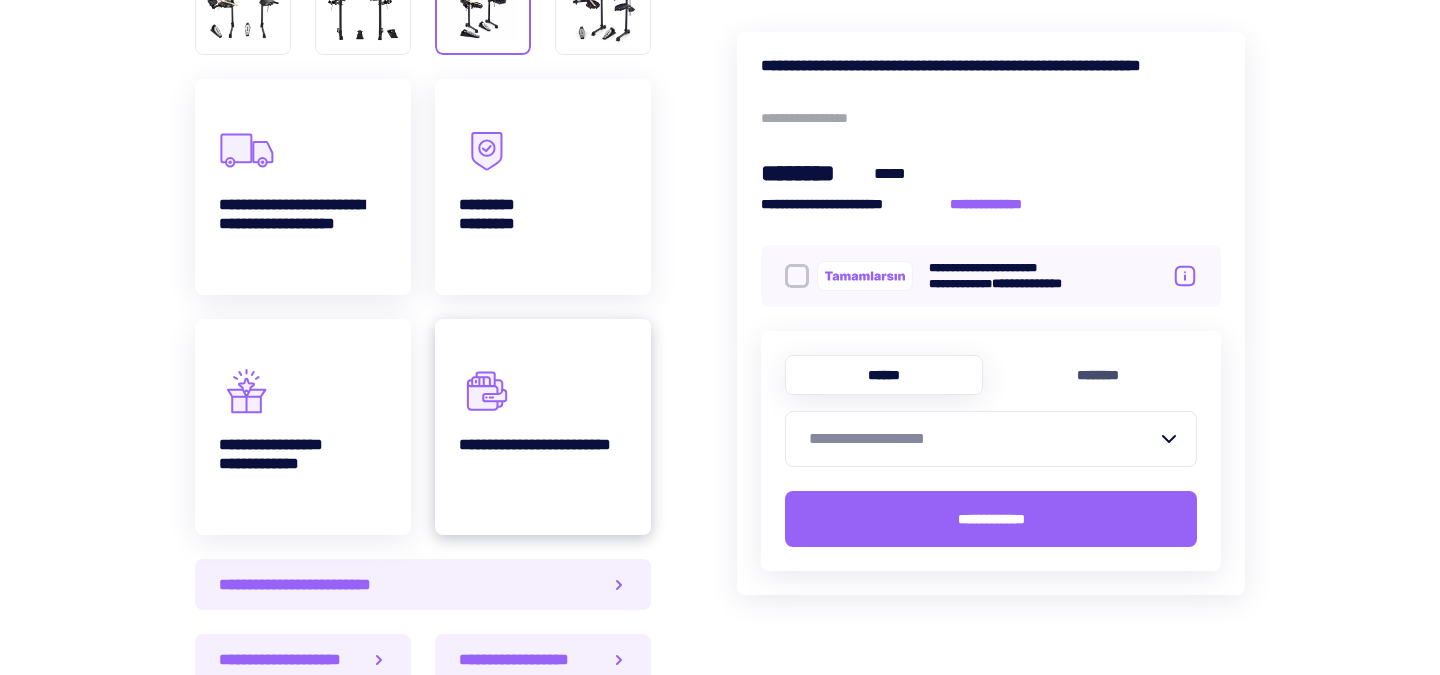 click on "**********" at bounding box center [303, 187] 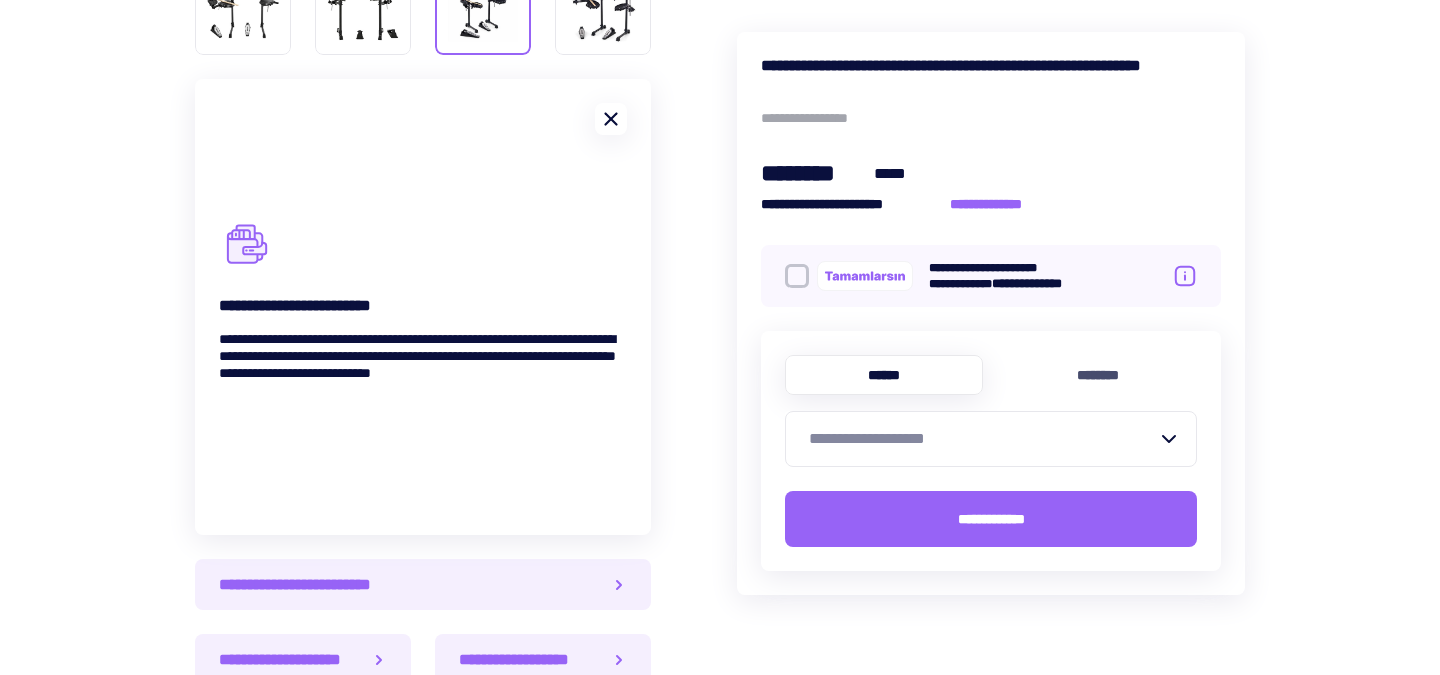 click at bounding box center (611, 119) 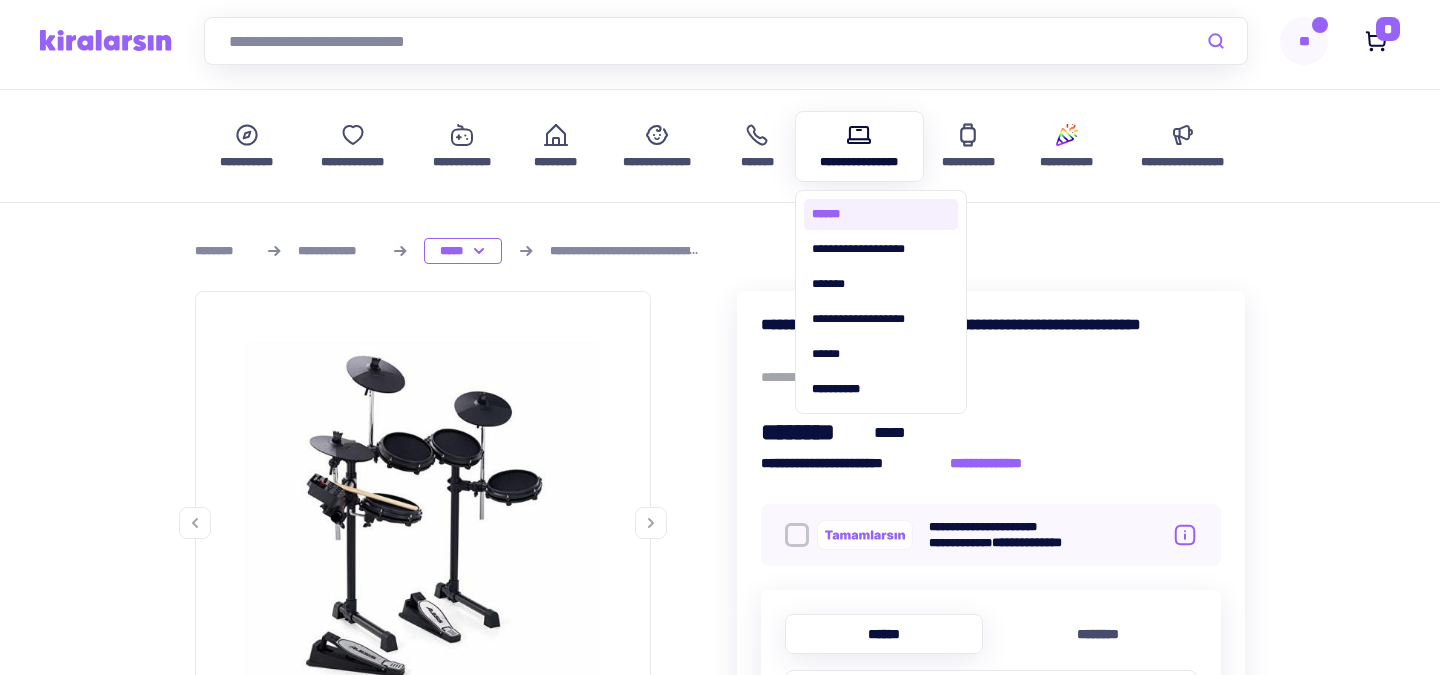 scroll, scrollTop: 76, scrollLeft: 0, axis: vertical 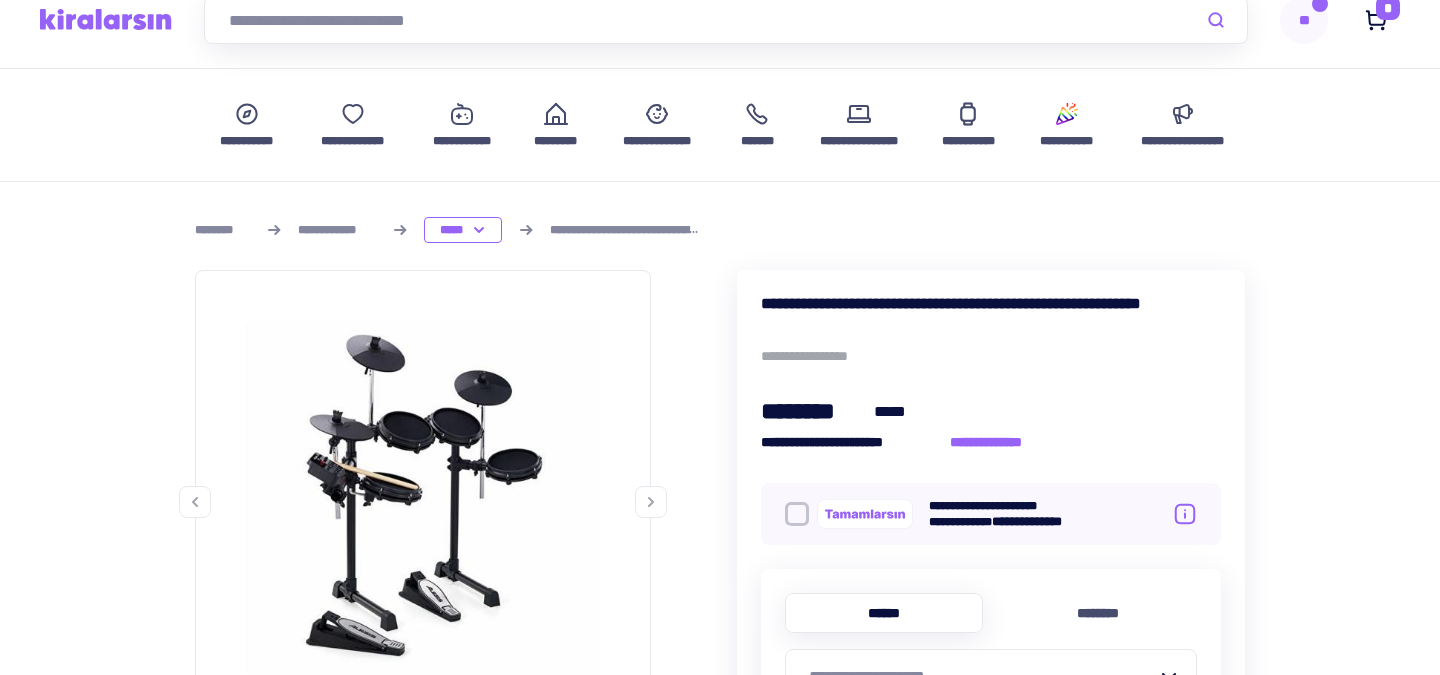 click on "**********" at bounding box center (991, 313) 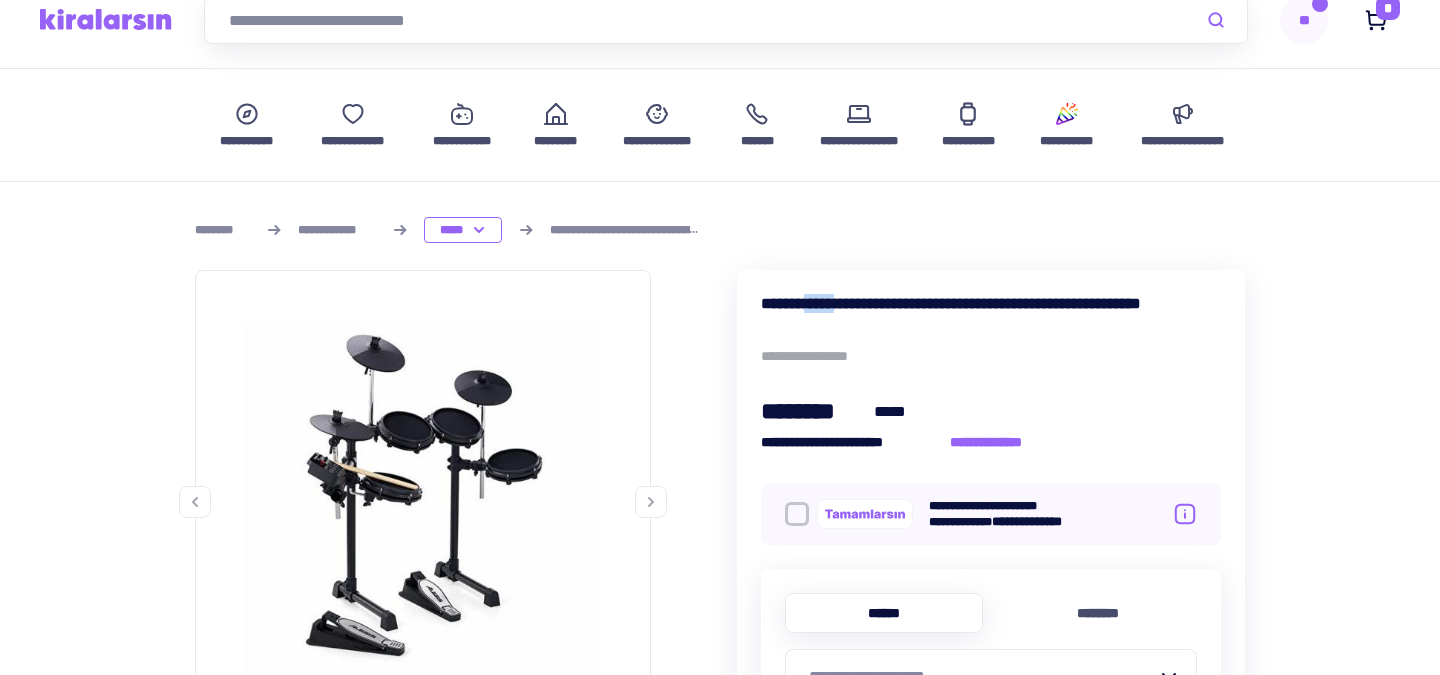 click on "**********" at bounding box center (991, 313) 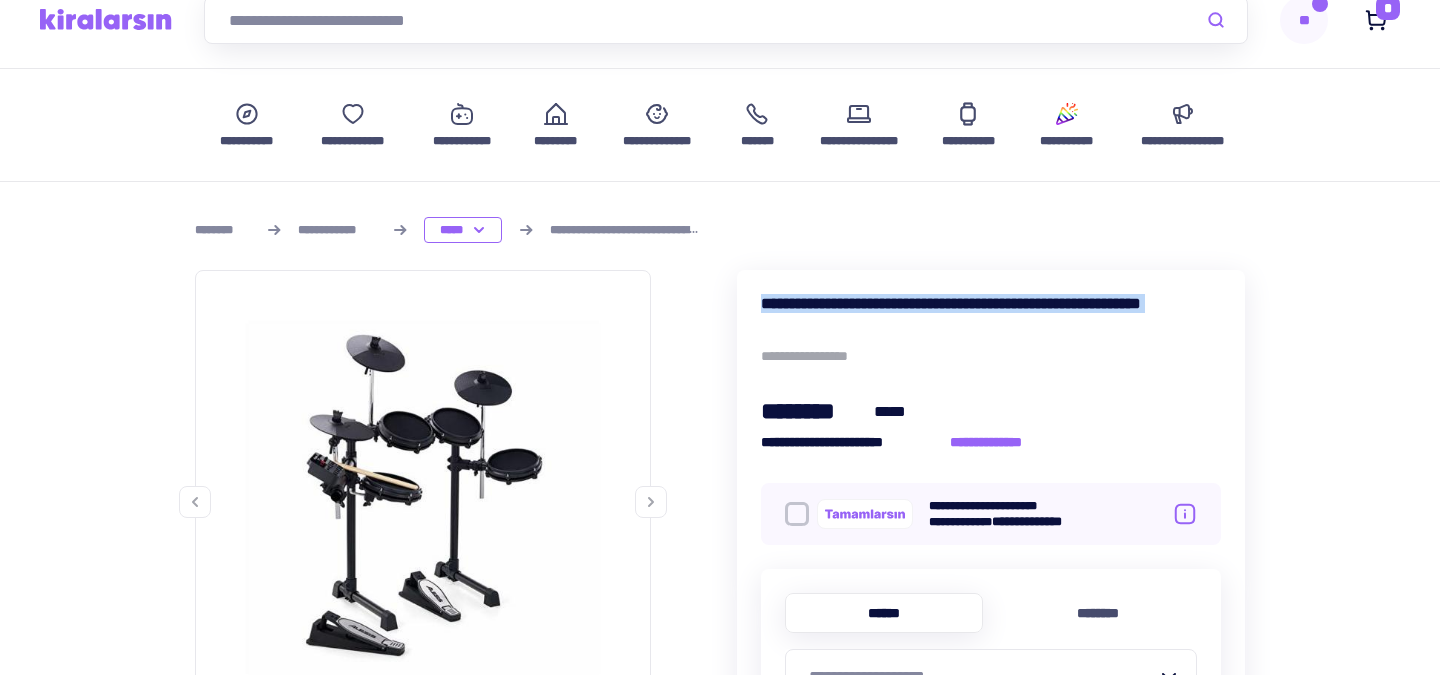 click on "**********" at bounding box center (991, 313) 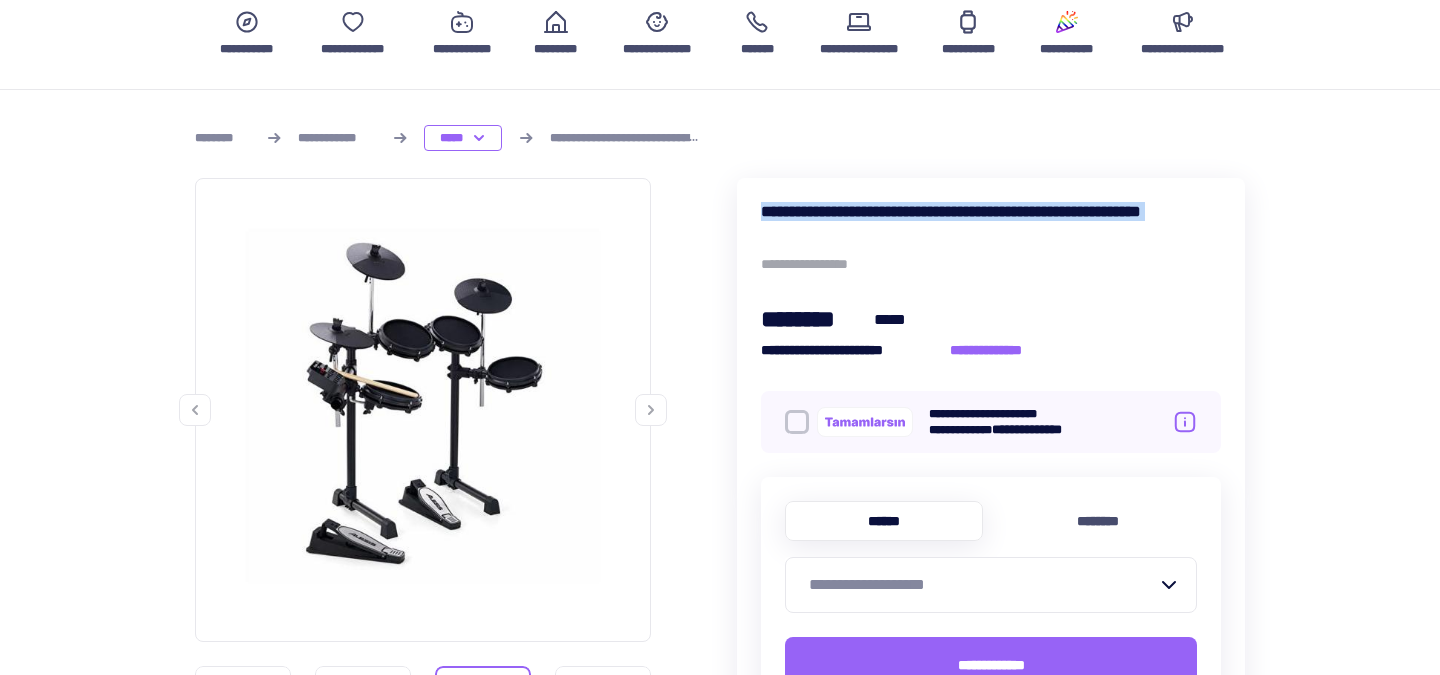 scroll, scrollTop: 0, scrollLeft: 0, axis: both 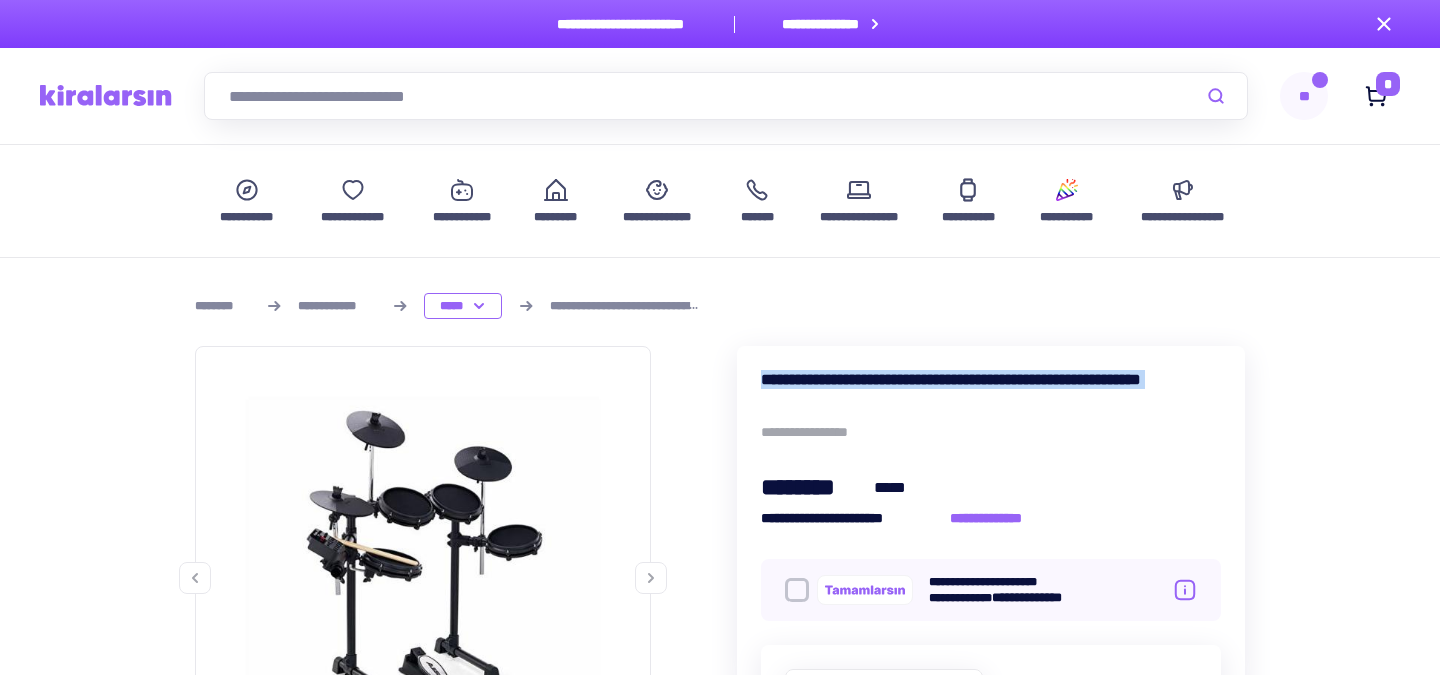 click at bounding box center [106, 95] 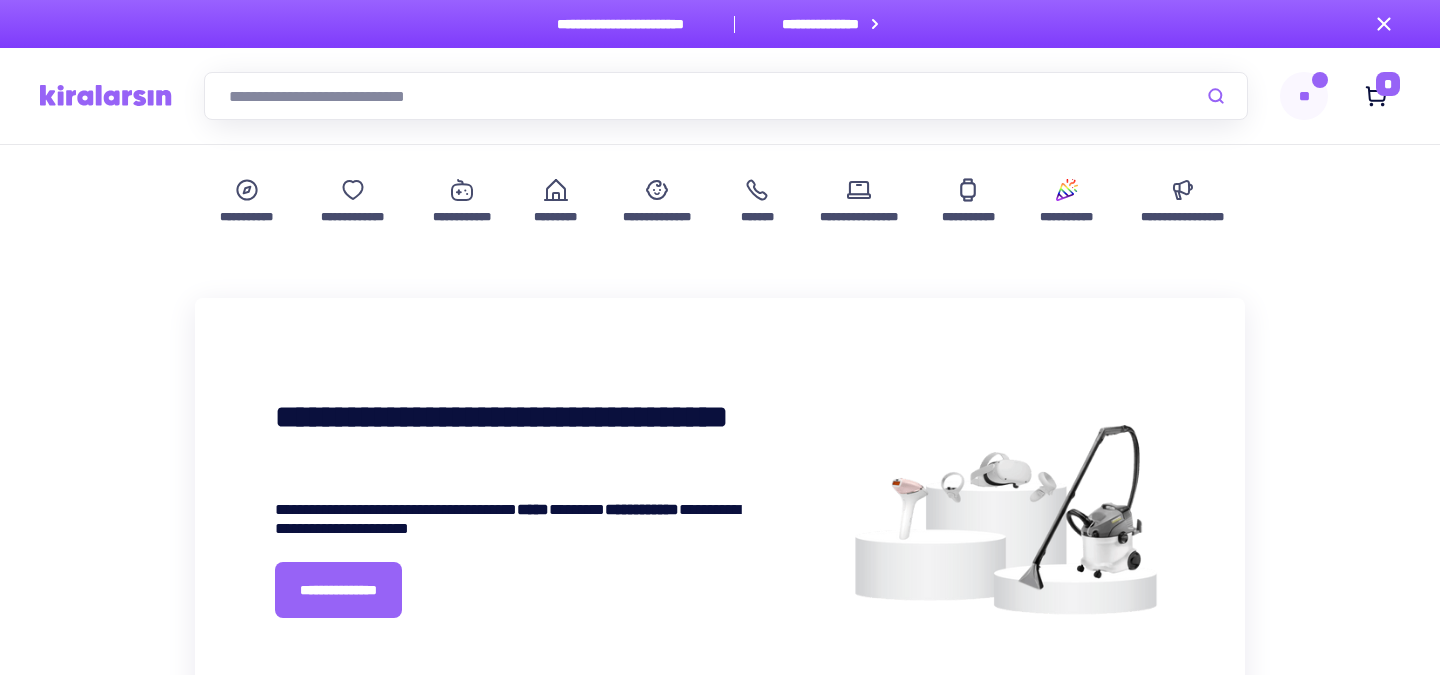 click on "**" at bounding box center [1304, 96] 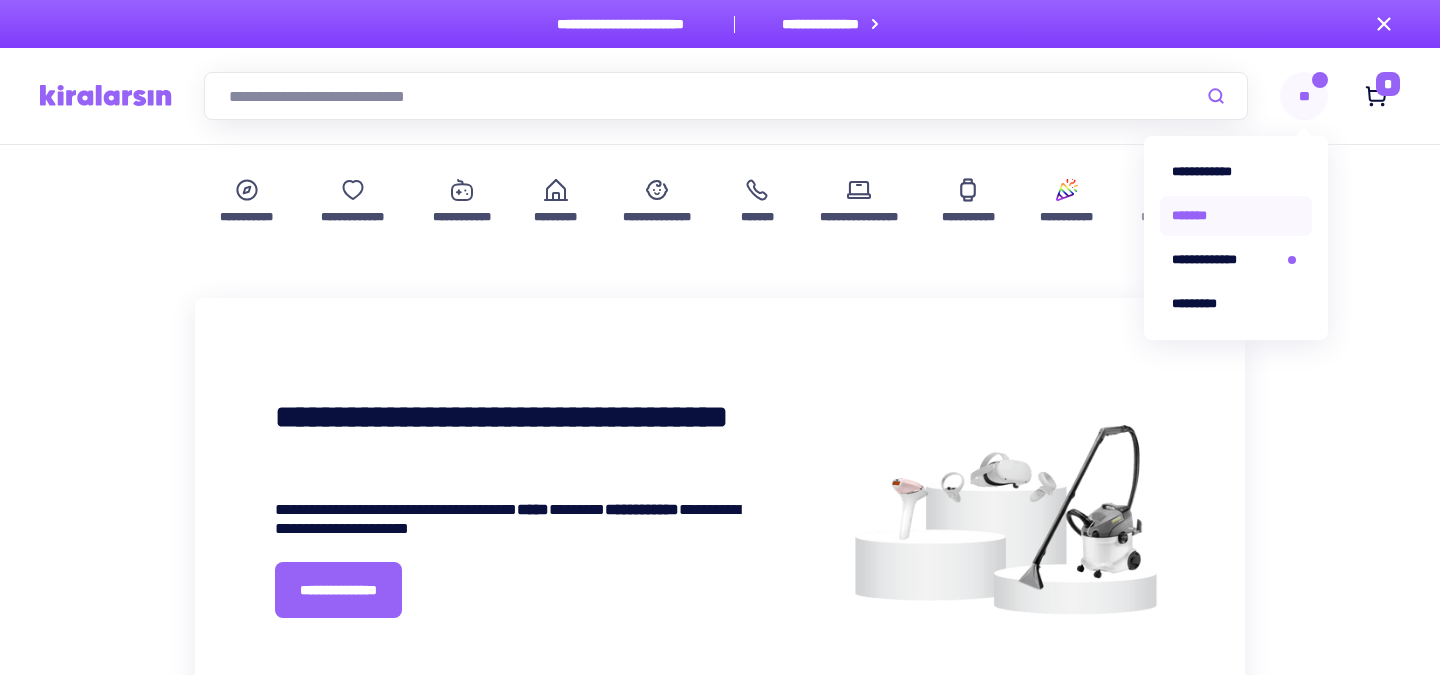 click on "*******" at bounding box center [1236, 216] 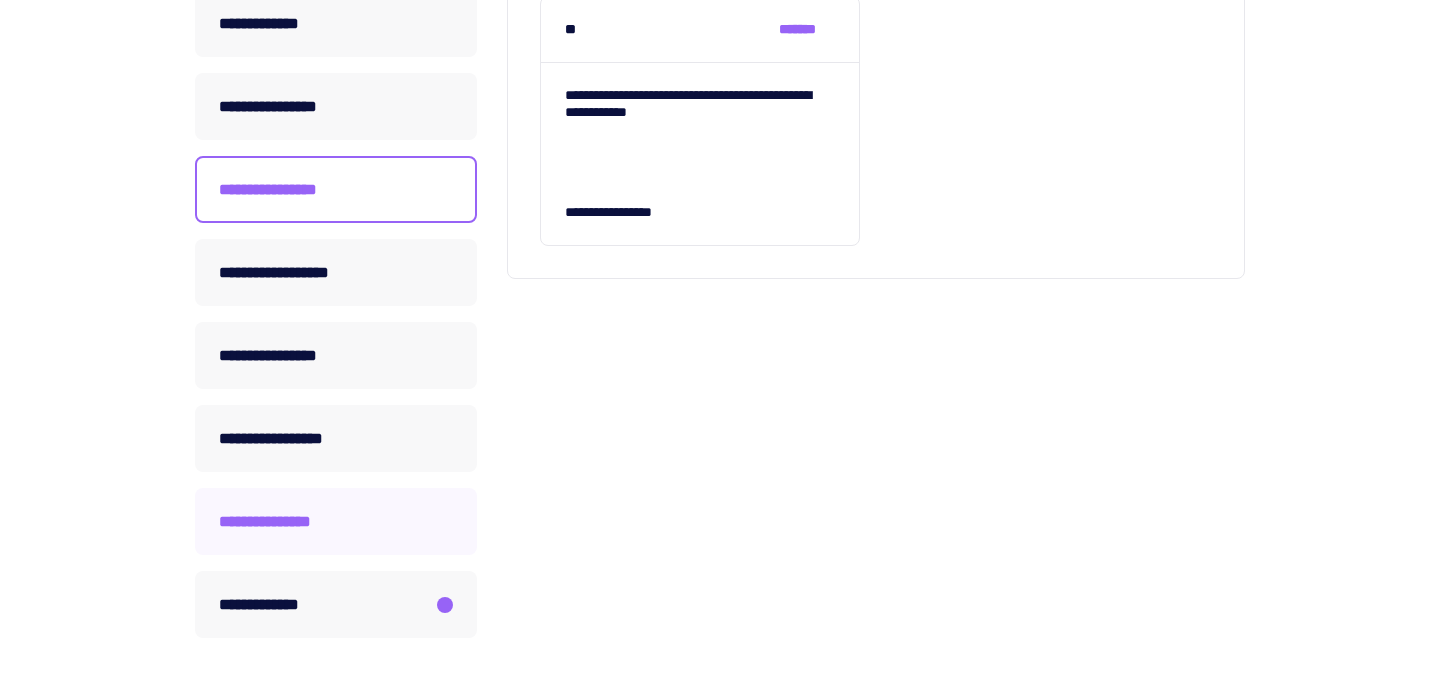 scroll, scrollTop: 433, scrollLeft: 0, axis: vertical 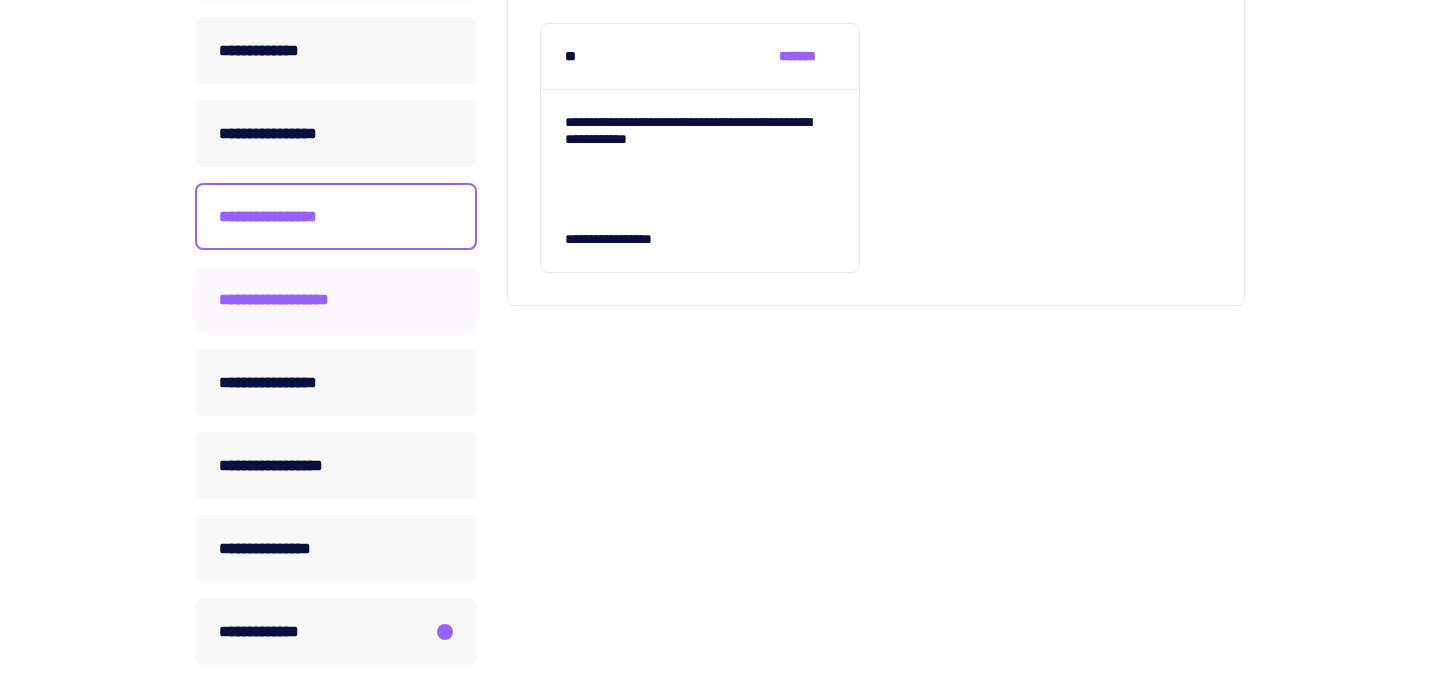 click on "**********" at bounding box center (336, -33) 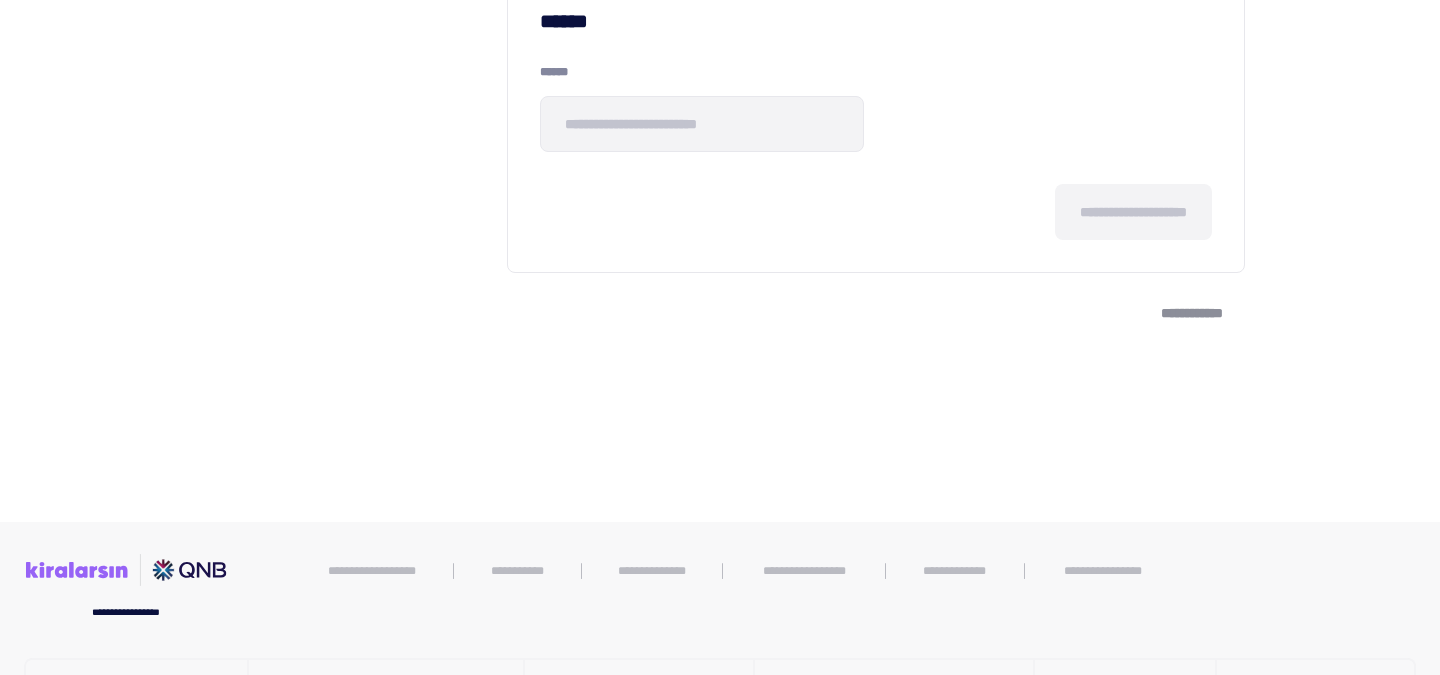 scroll, scrollTop: 1280, scrollLeft: 0, axis: vertical 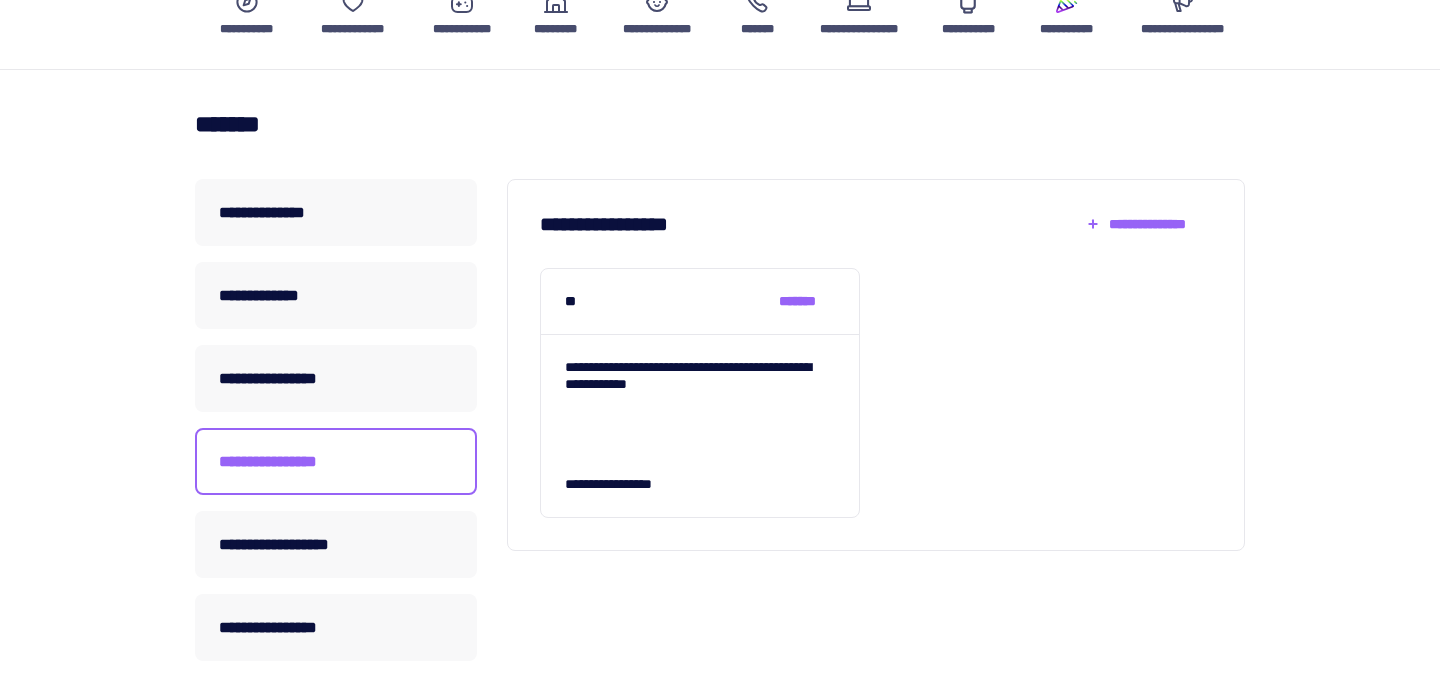 click on "**********" at bounding box center [700, 401] 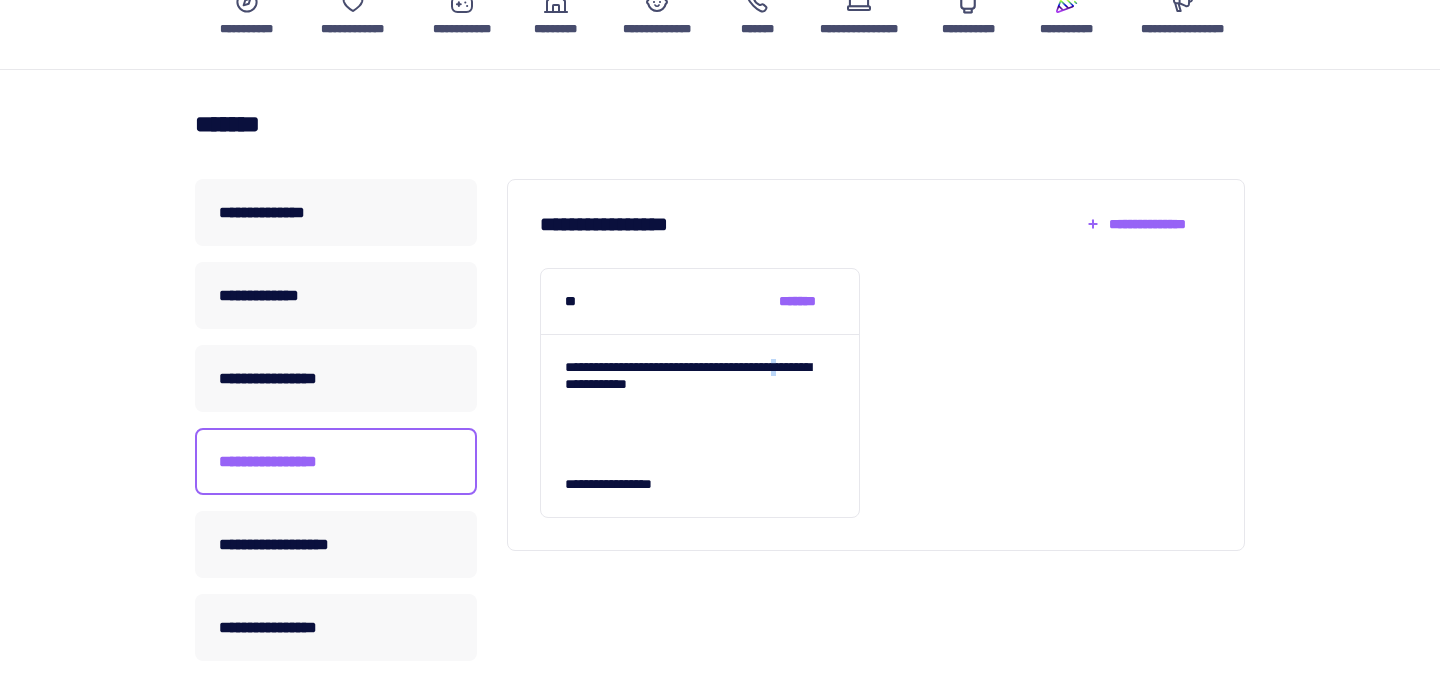 click on "**********" at bounding box center (700, 401) 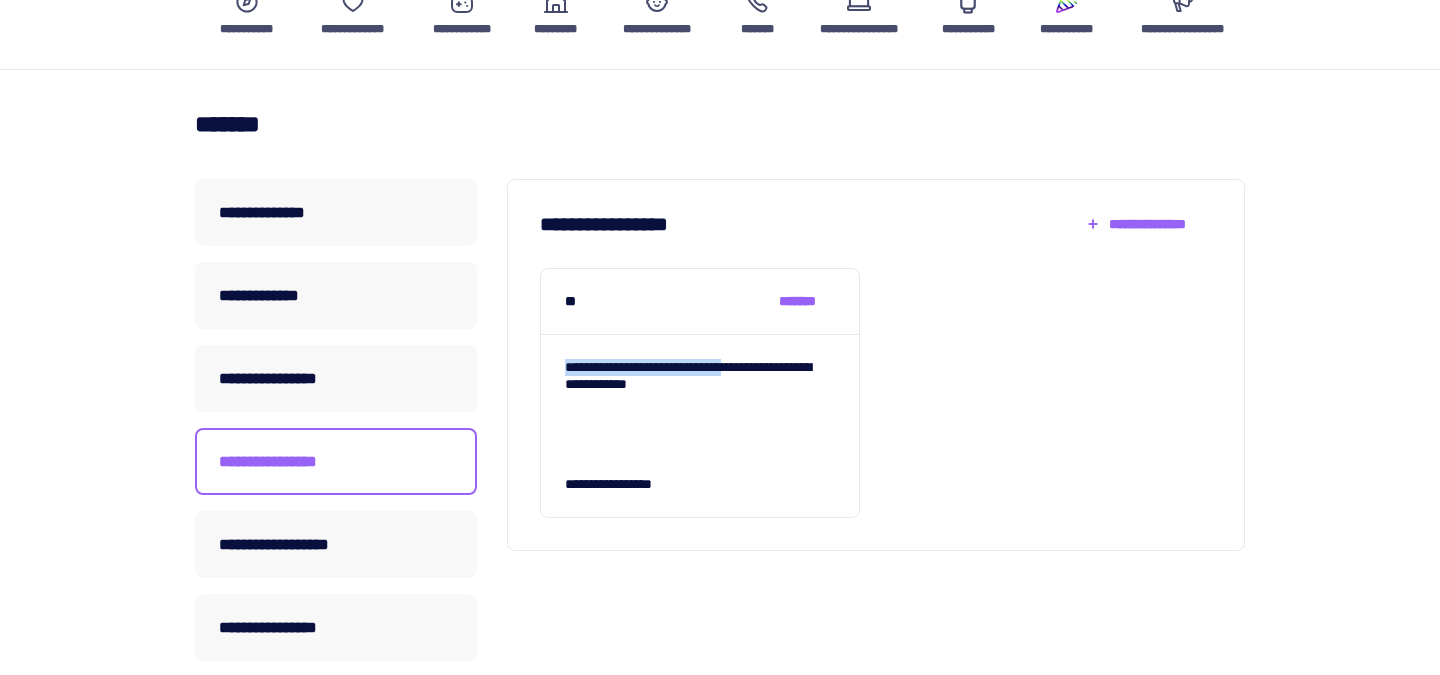 click on "**********" at bounding box center [700, 401] 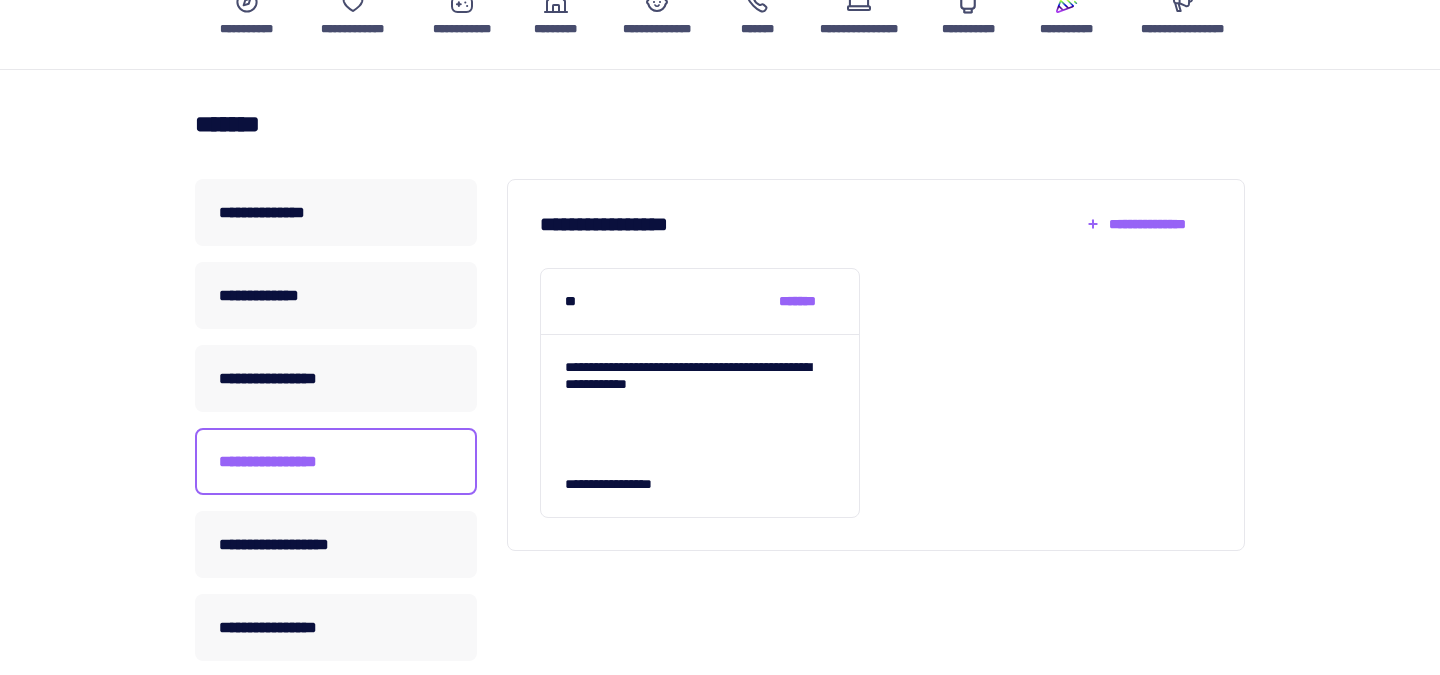 click on "**********" at bounding box center (700, 401) 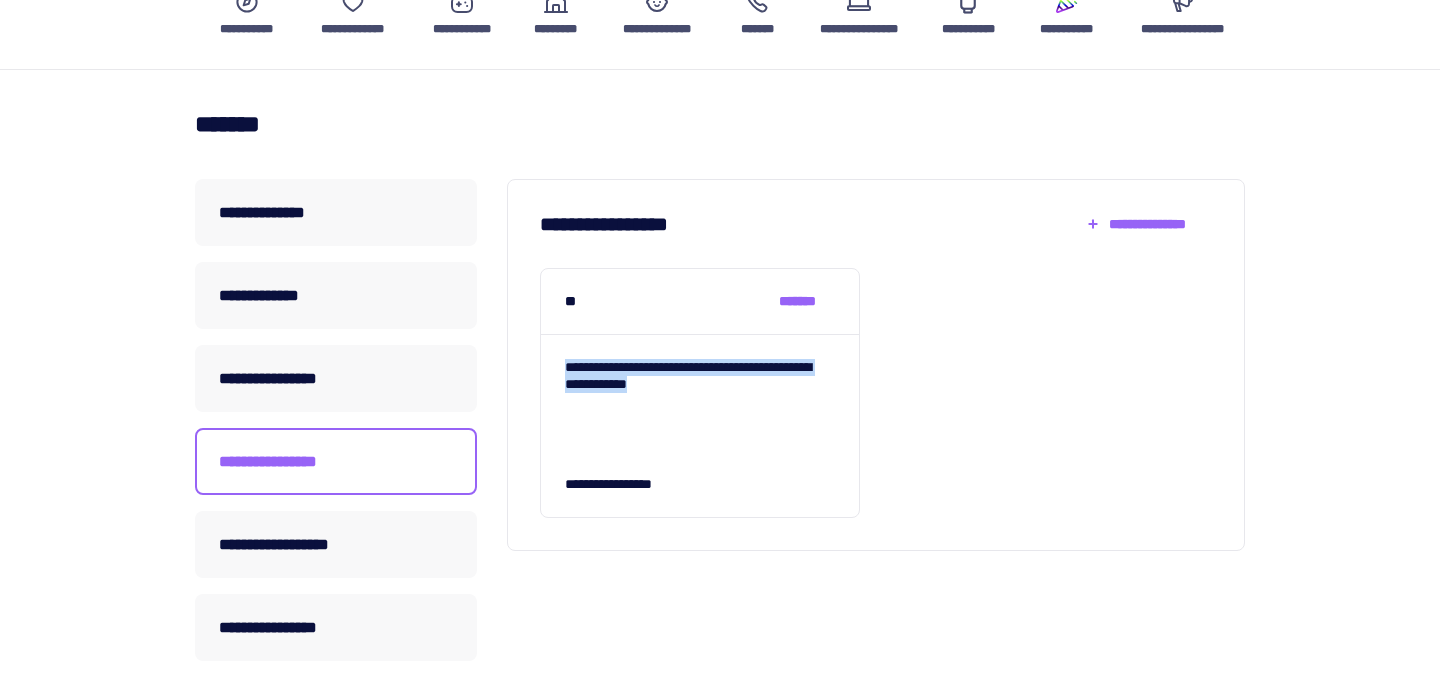 drag, startPoint x: 789, startPoint y: 384, endPoint x: 560, endPoint y: 367, distance: 229.63014 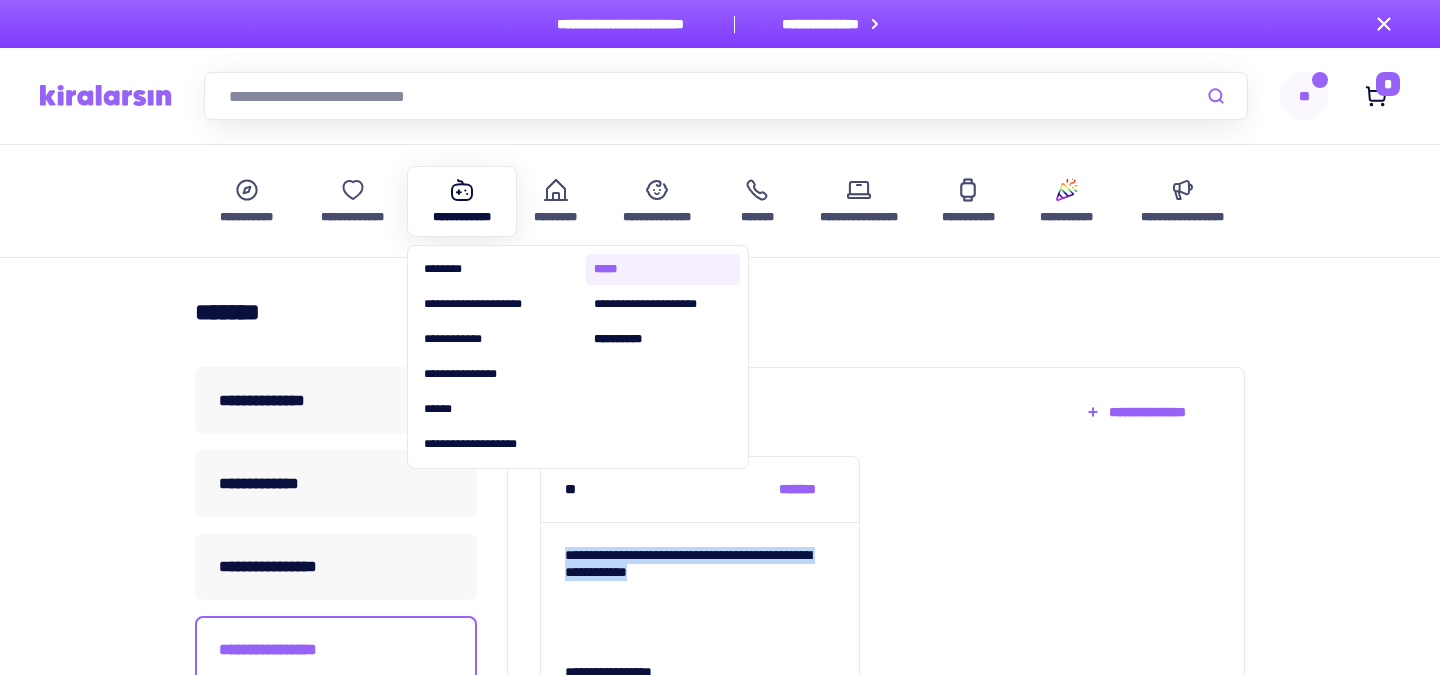 click on "*****" at bounding box center (663, 269) 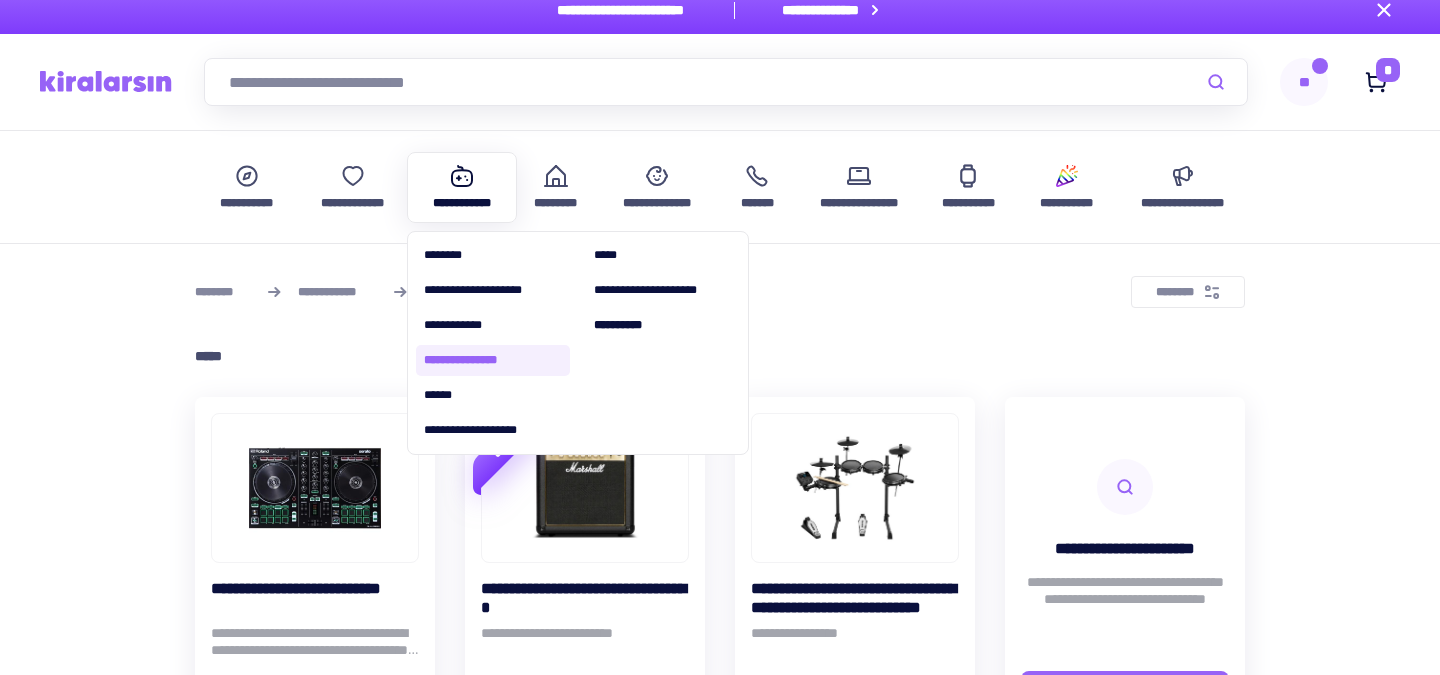 scroll, scrollTop: 18, scrollLeft: 0, axis: vertical 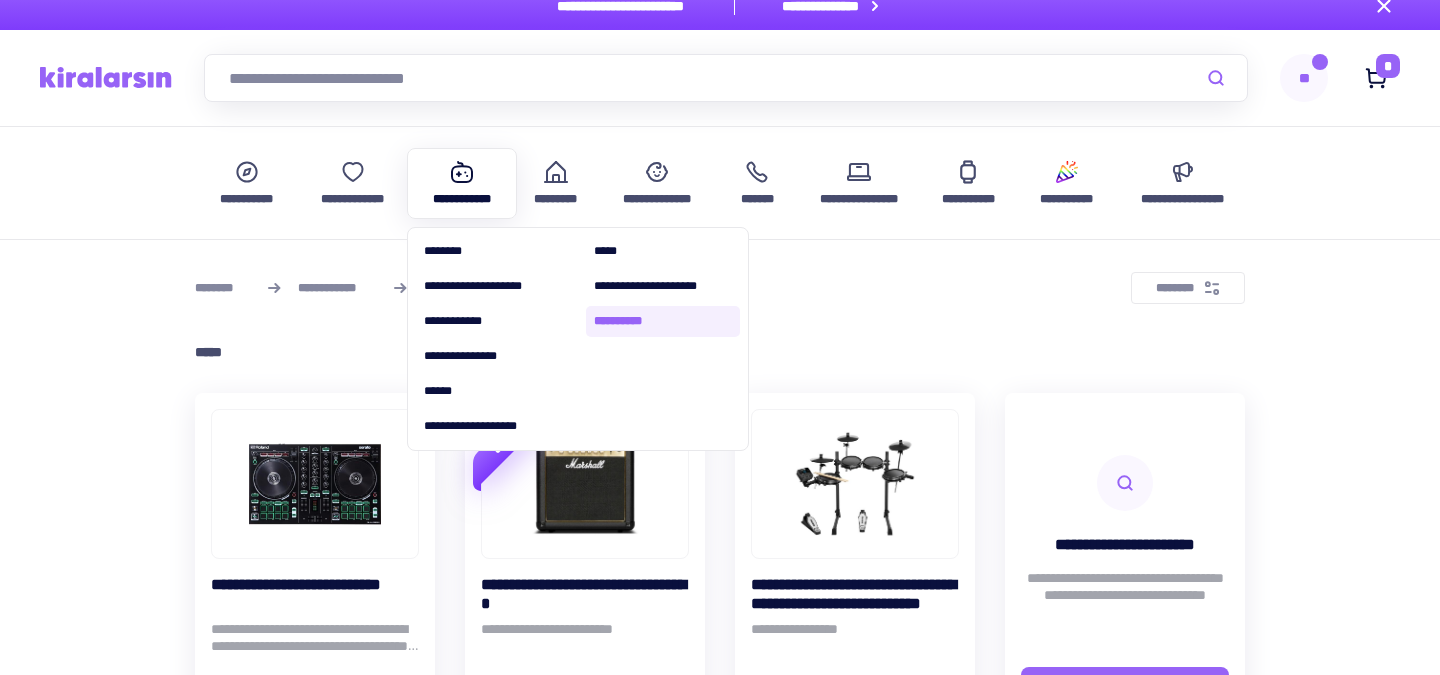 click on "**********" at bounding box center (663, 321) 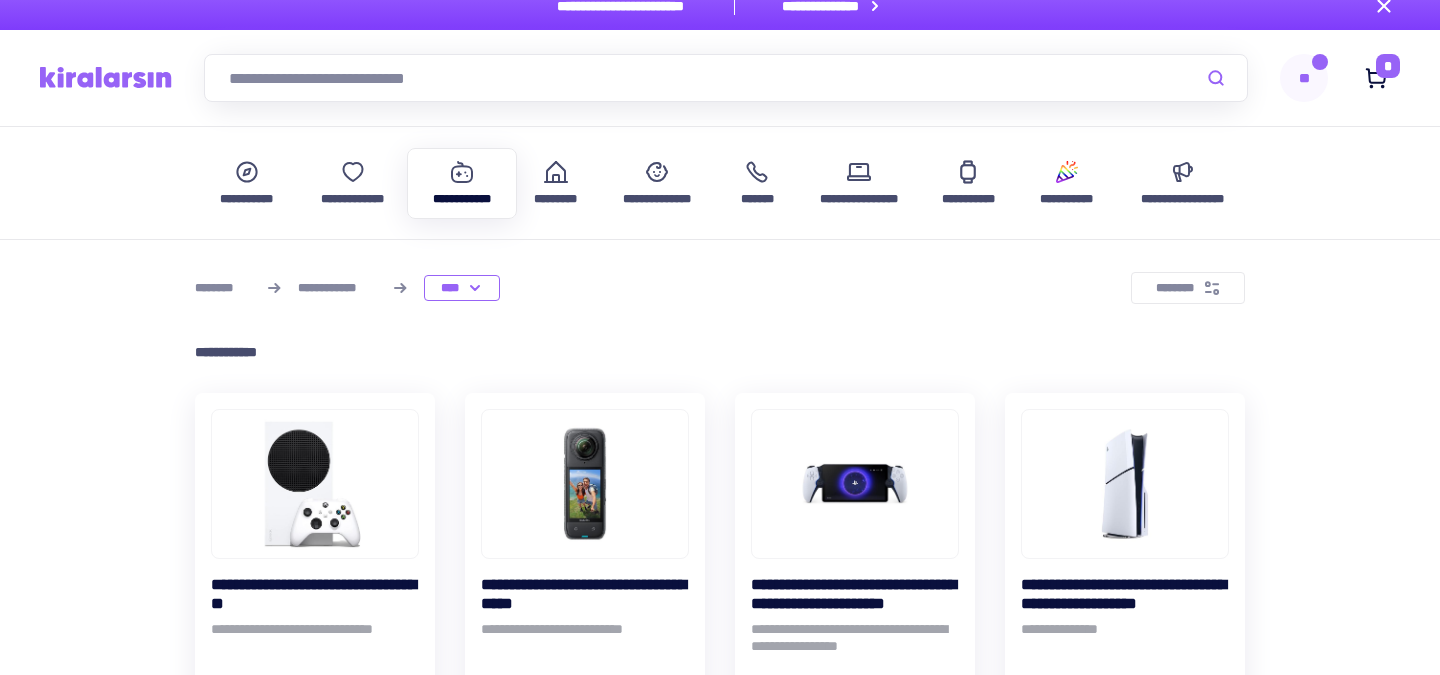 scroll, scrollTop: 0, scrollLeft: 0, axis: both 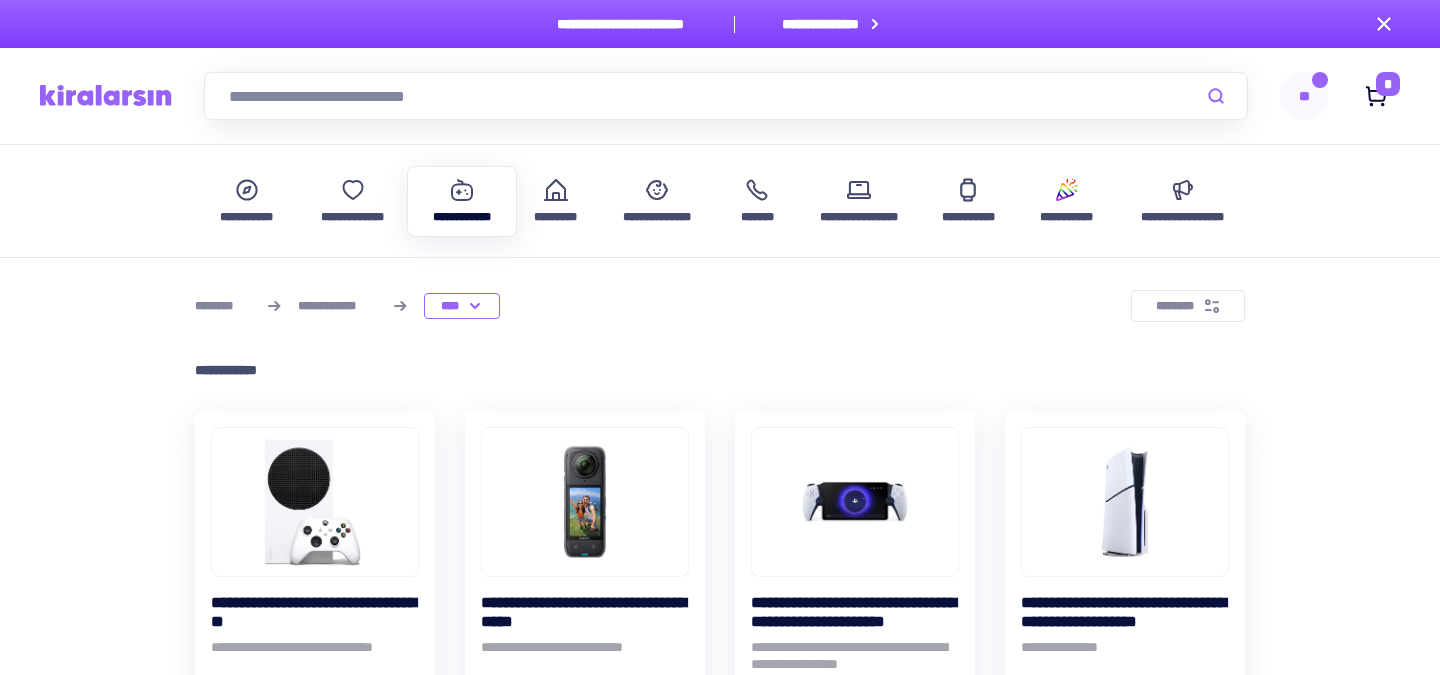 click at bounding box center [726, 96] 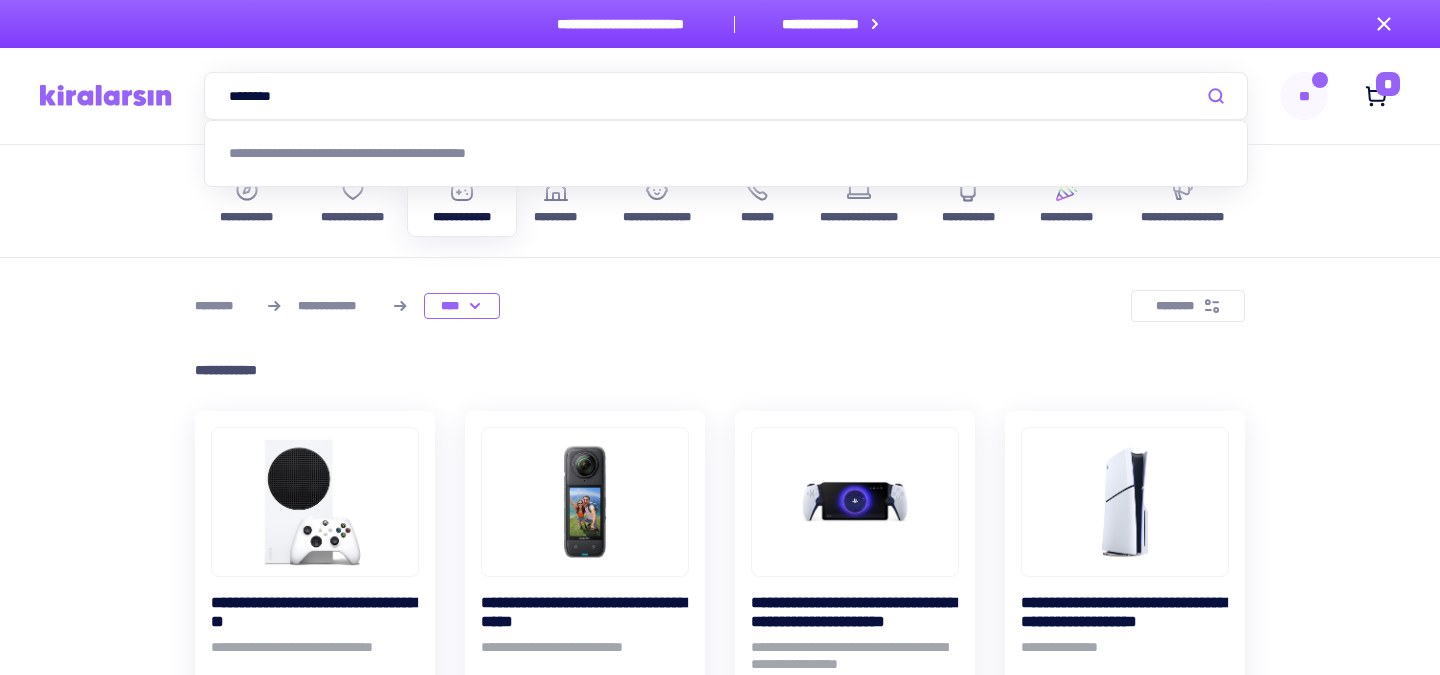 type on "********" 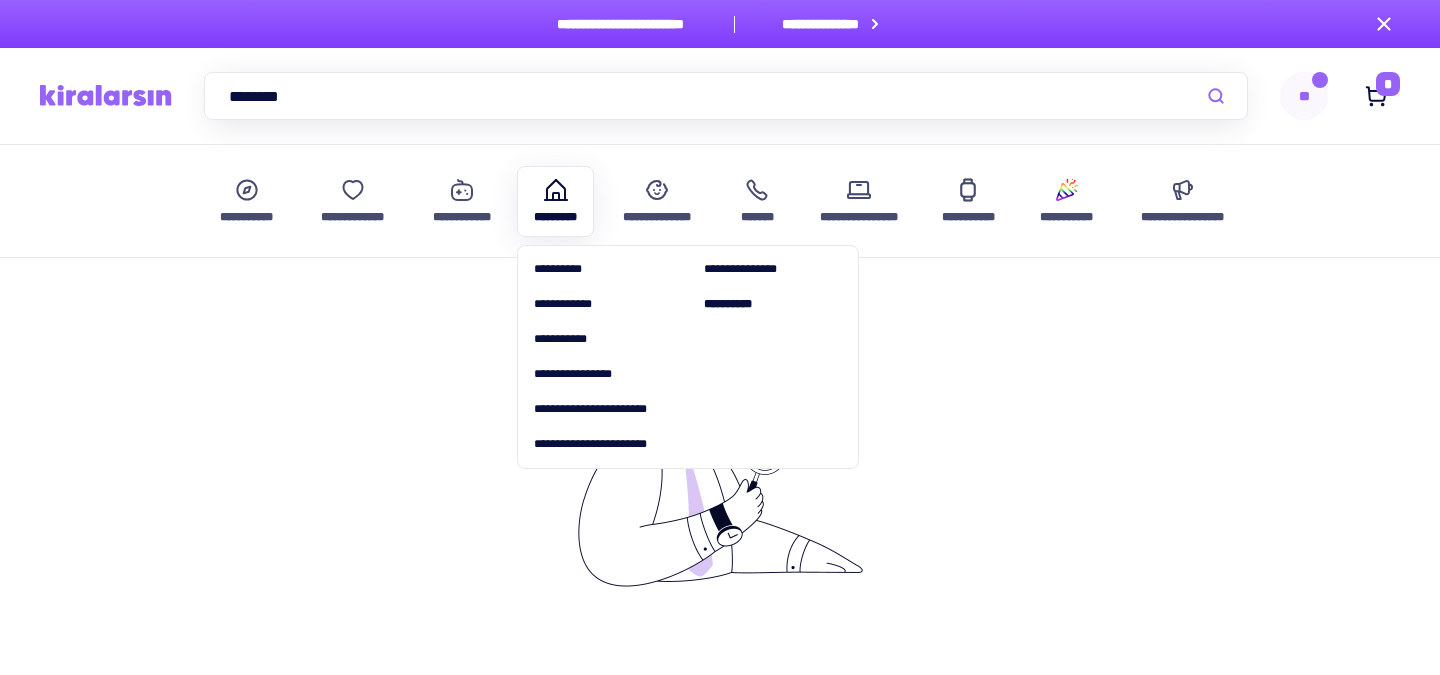 scroll, scrollTop: 476, scrollLeft: 0, axis: vertical 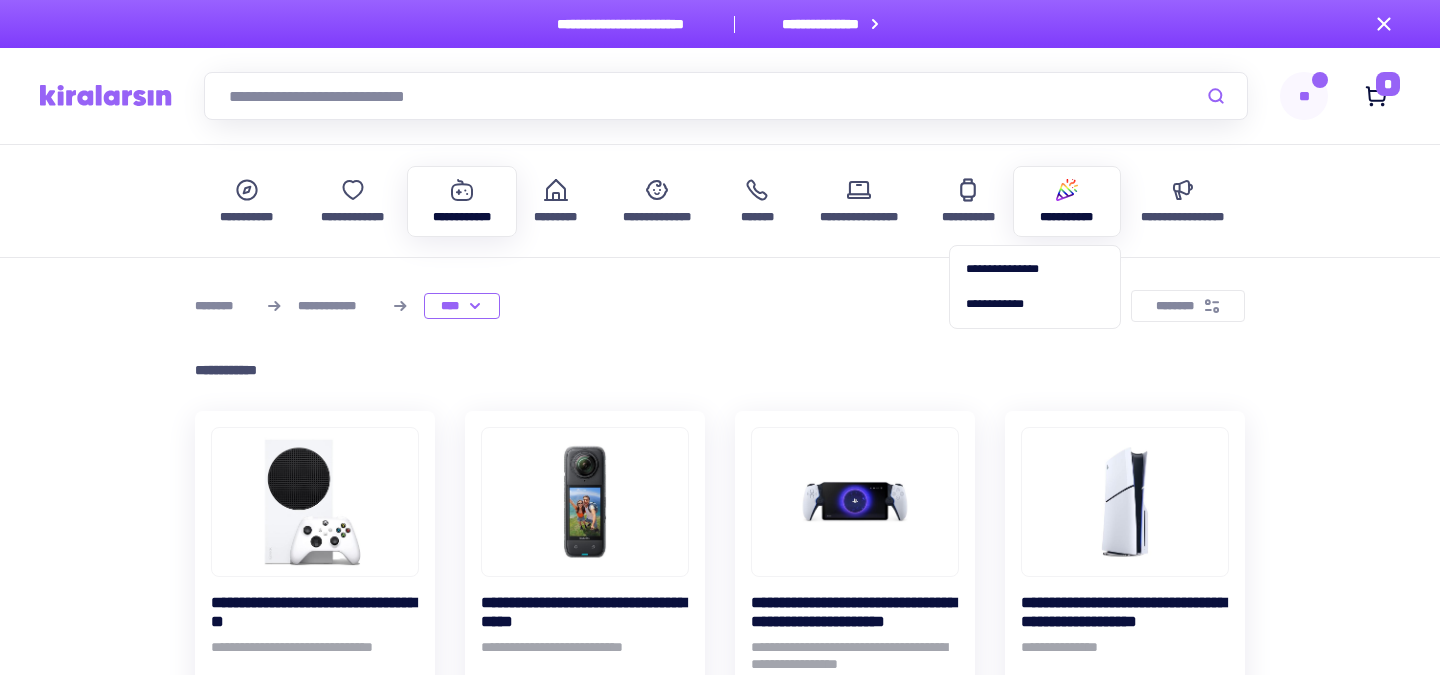 click at bounding box center [1067, 190] 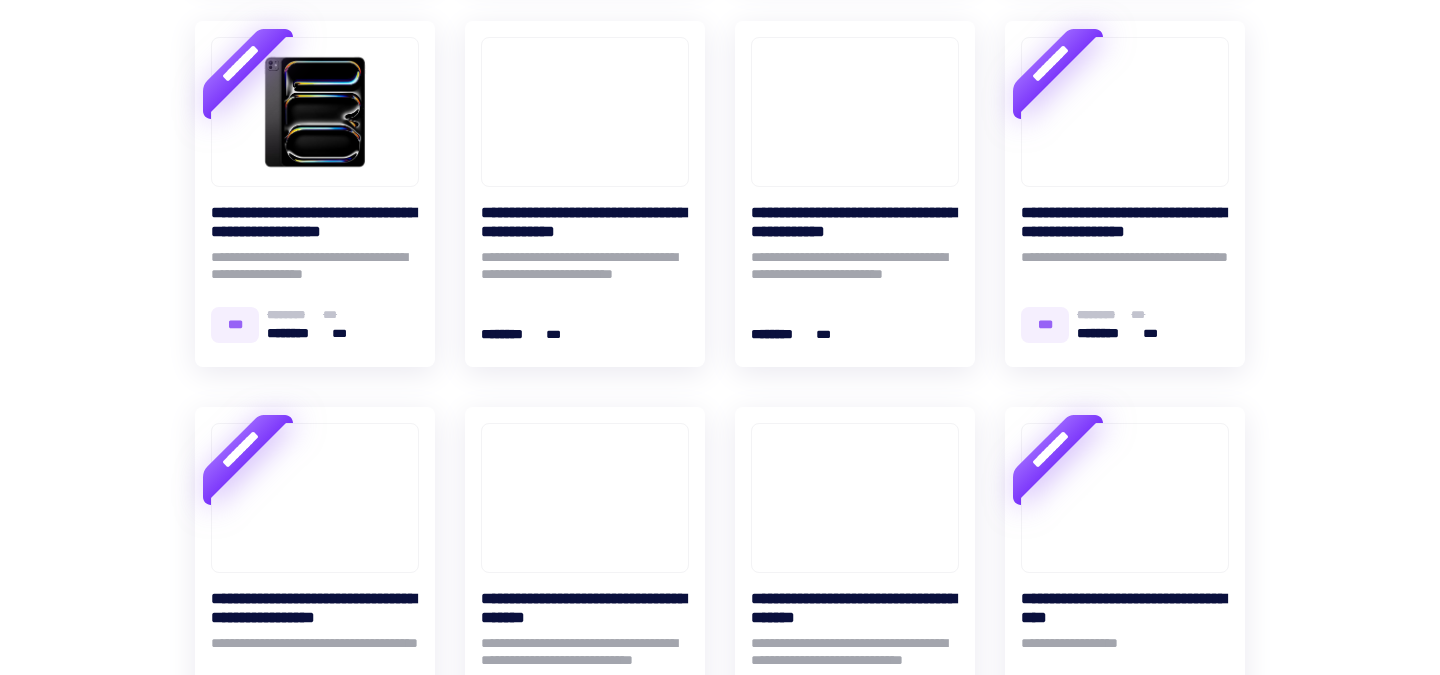scroll, scrollTop: 1791, scrollLeft: 0, axis: vertical 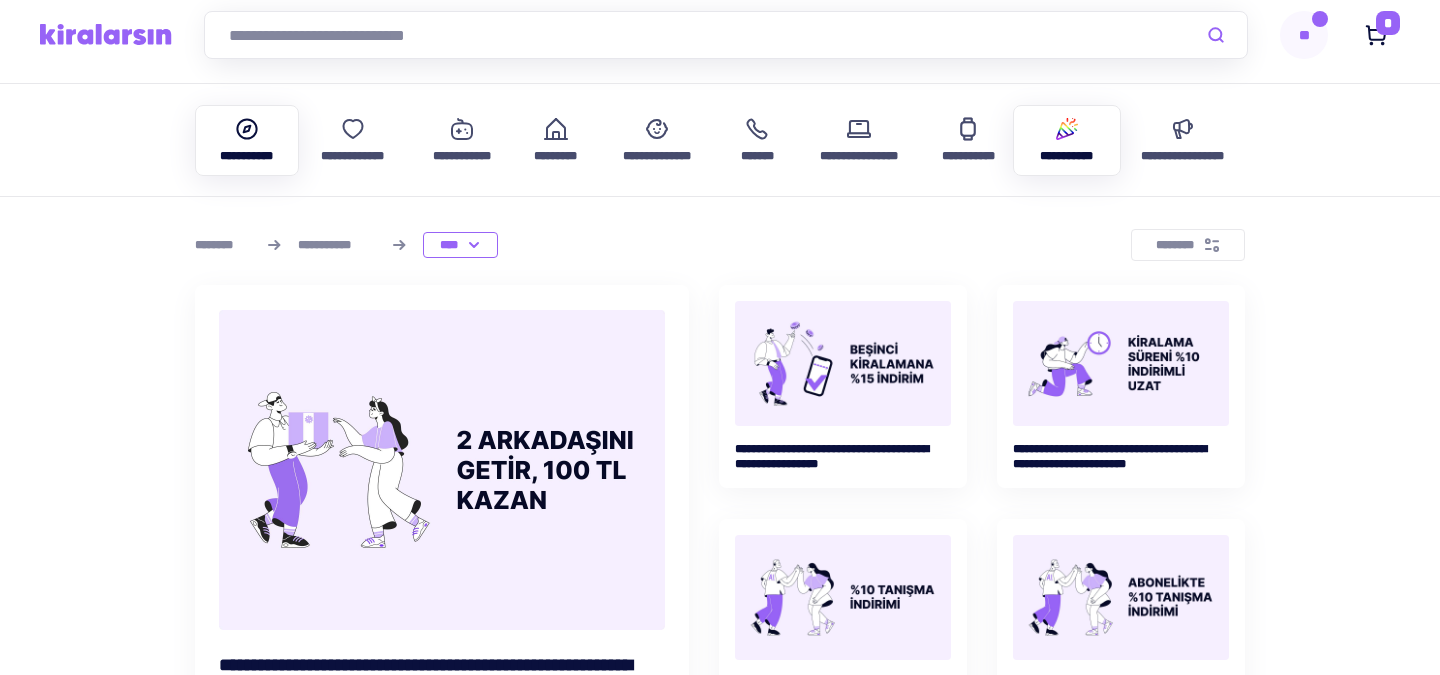 click on "**********" at bounding box center [247, 140] 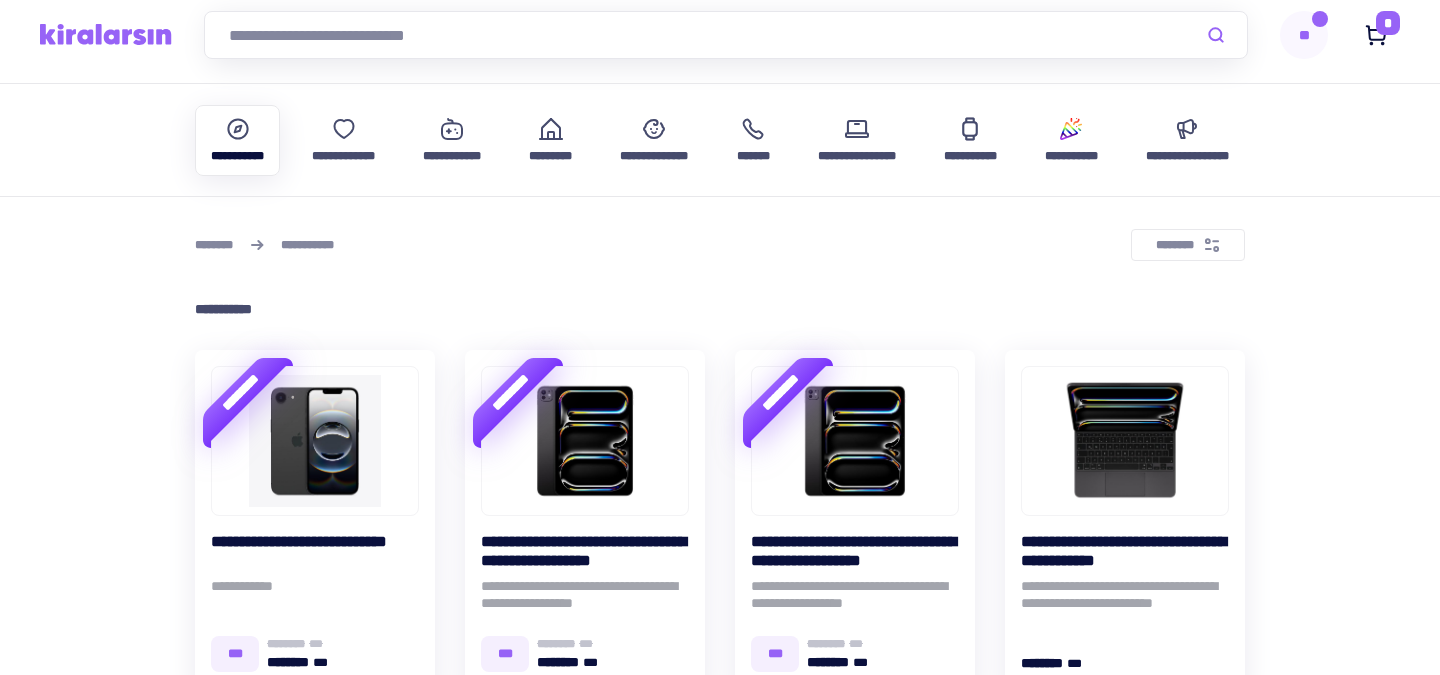 scroll, scrollTop: 0, scrollLeft: 0, axis: both 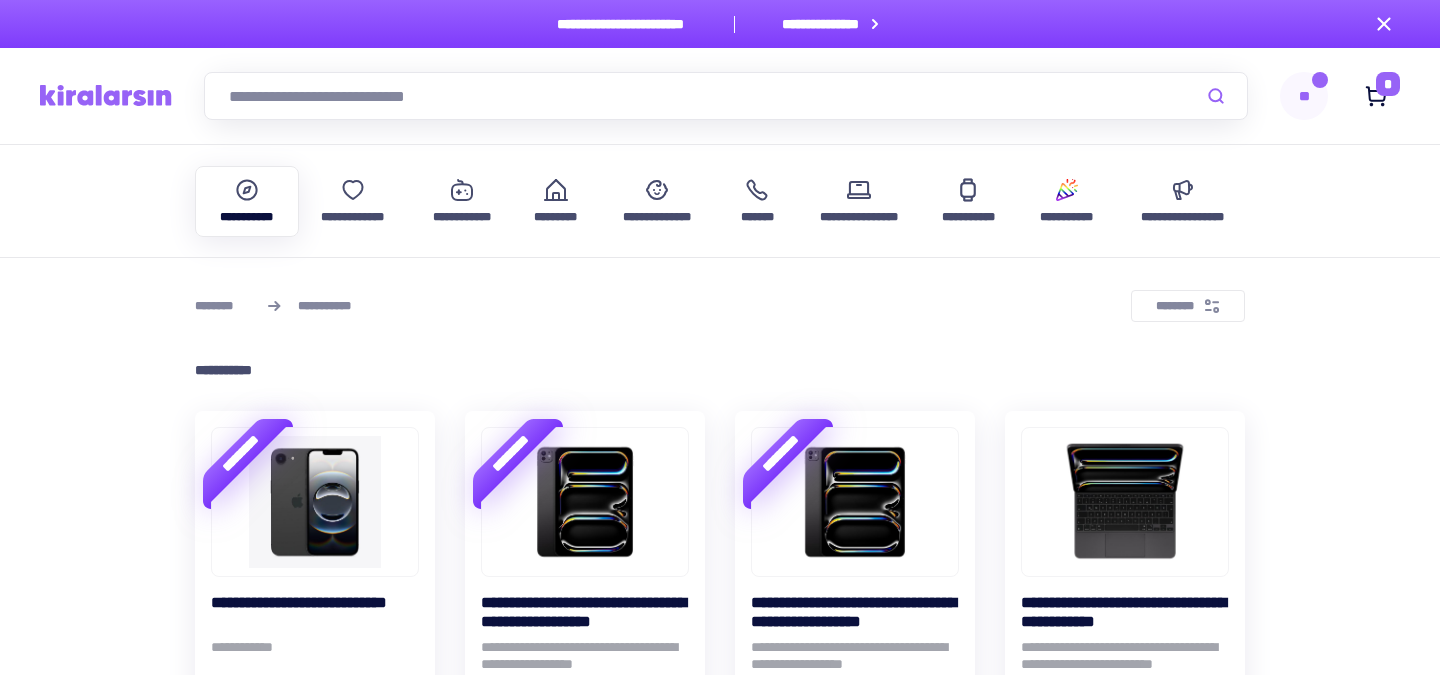 click at bounding box center (106, 95) 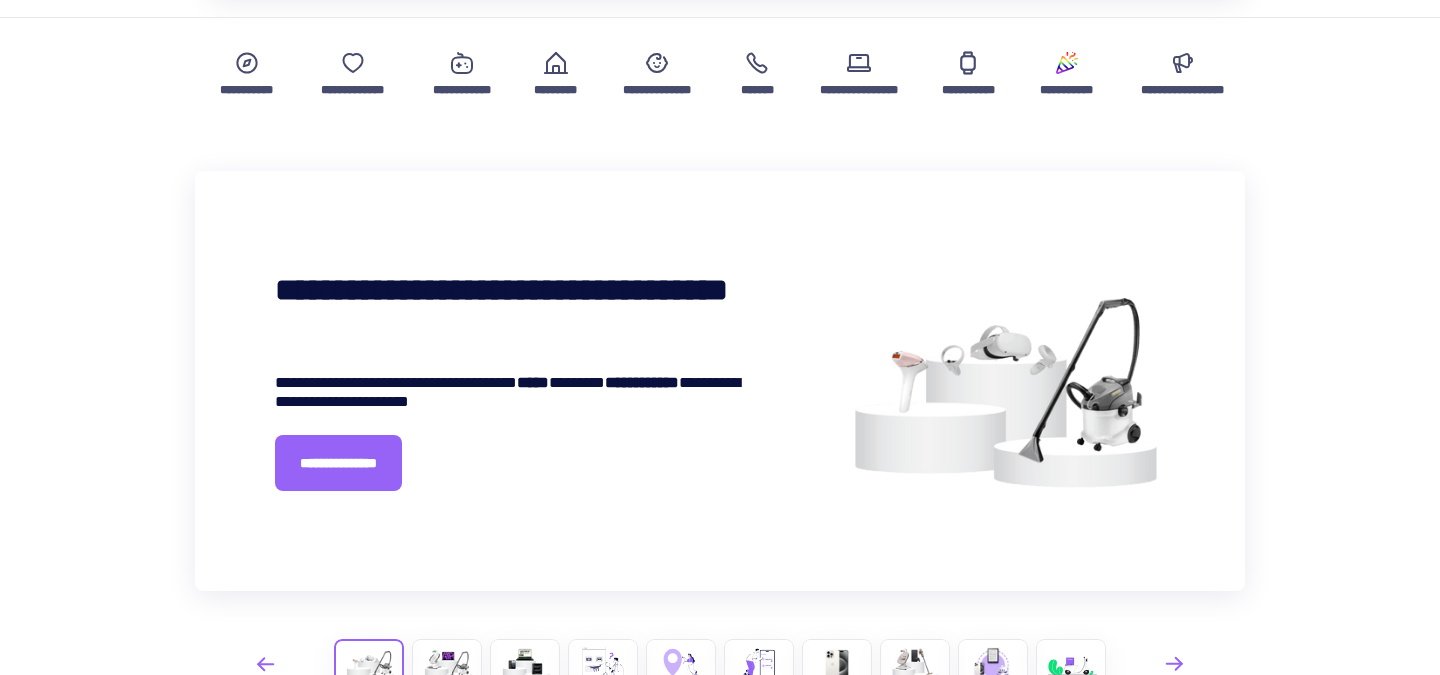 scroll, scrollTop: 0, scrollLeft: 0, axis: both 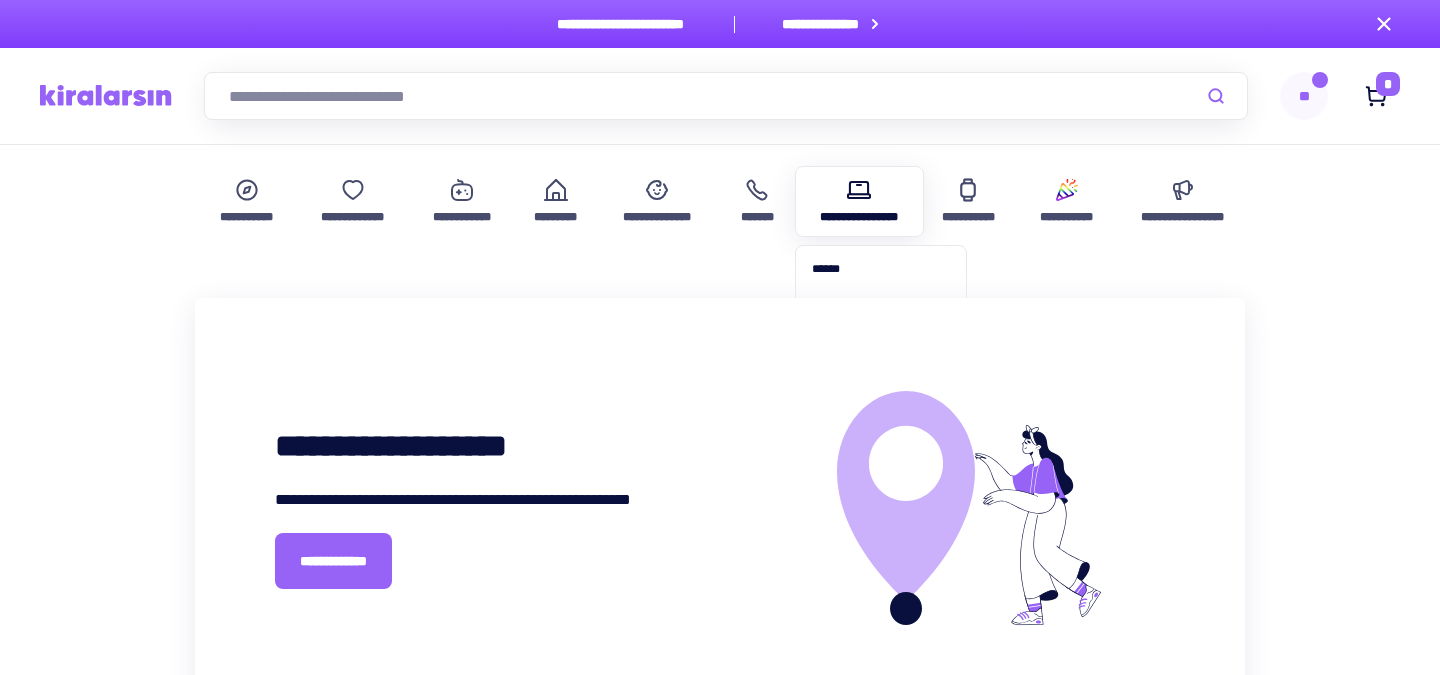 click on "**********" at bounding box center (881, 444) 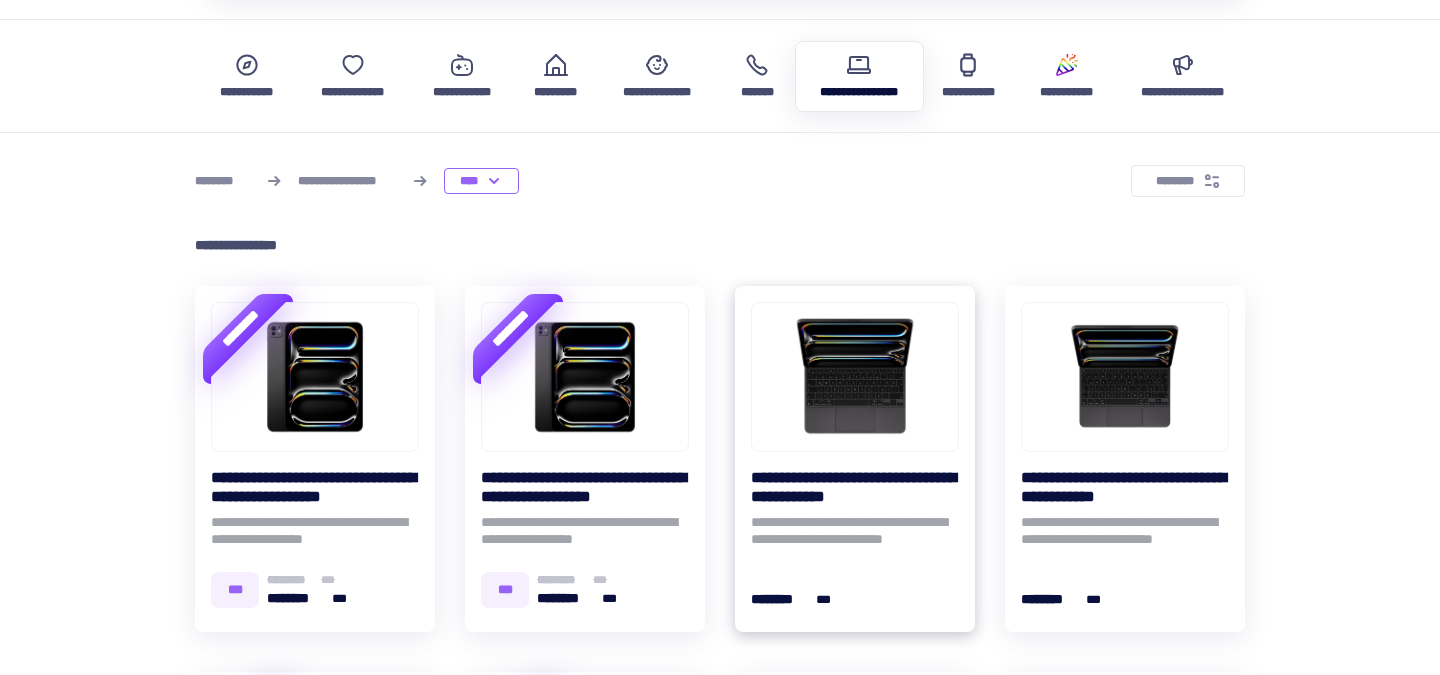 scroll, scrollTop: 108, scrollLeft: 0, axis: vertical 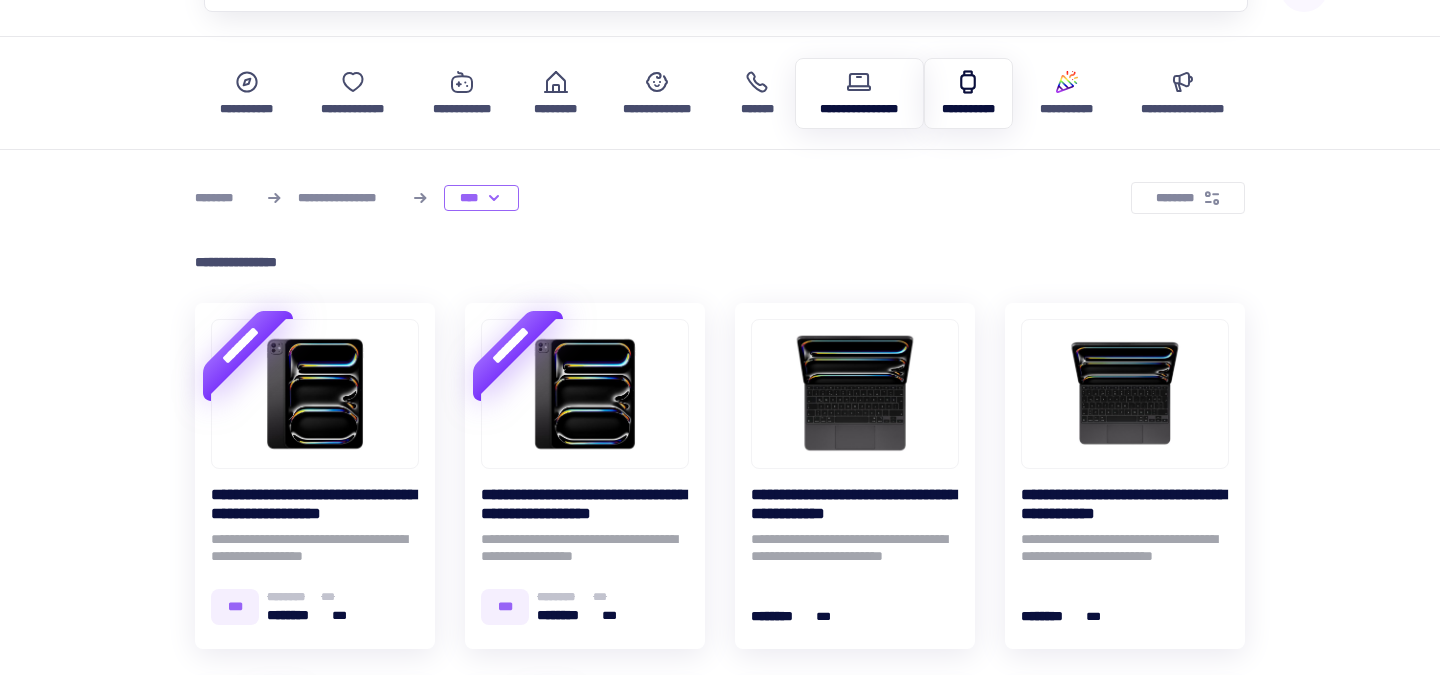 click at bounding box center [968, 82] 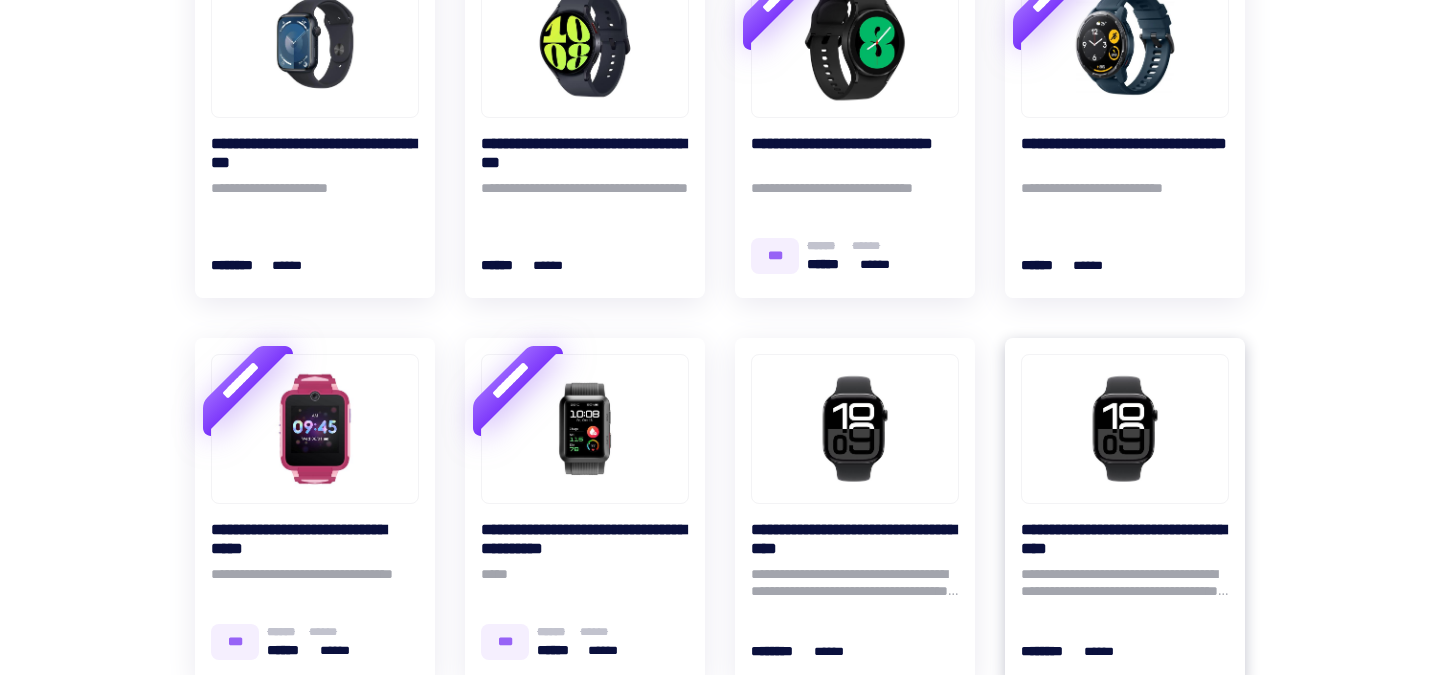 scroll, scrollTop: 467, scrollLeft: 0, axis: vertical 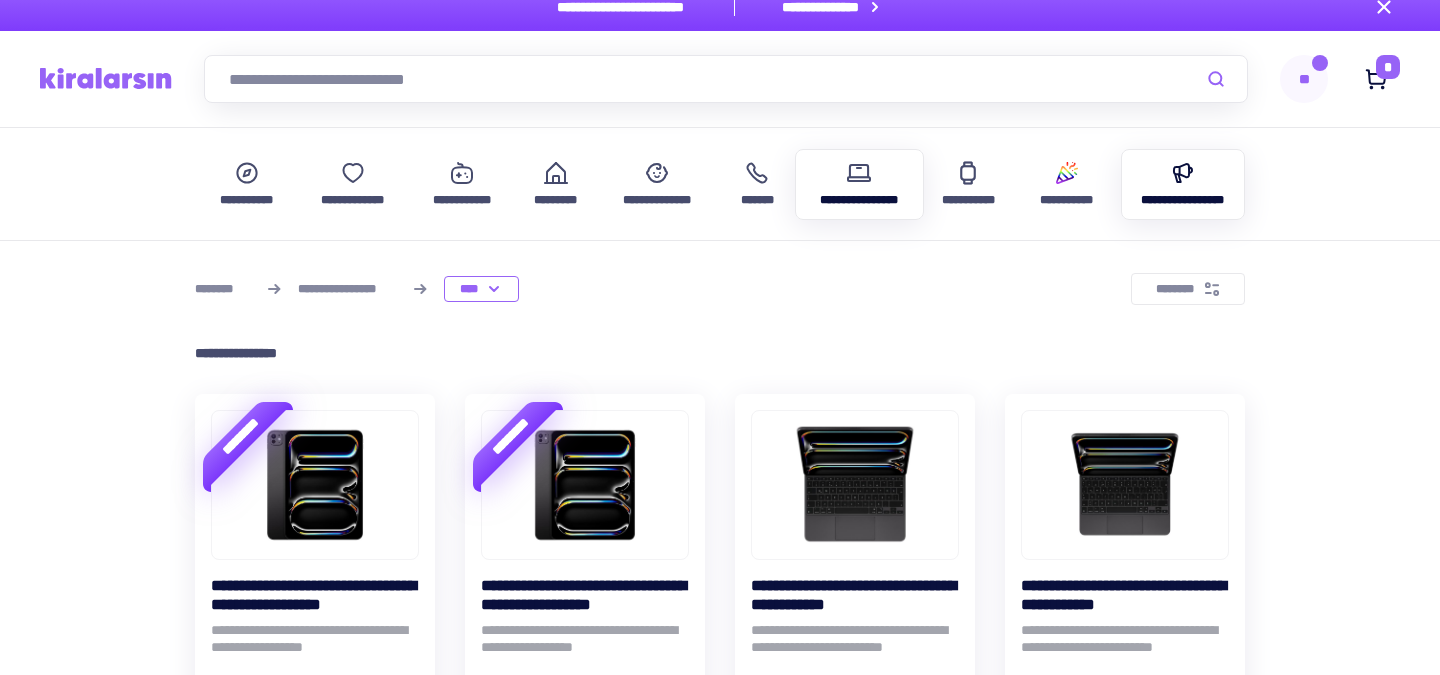 click at bounding box center [1183, 173] 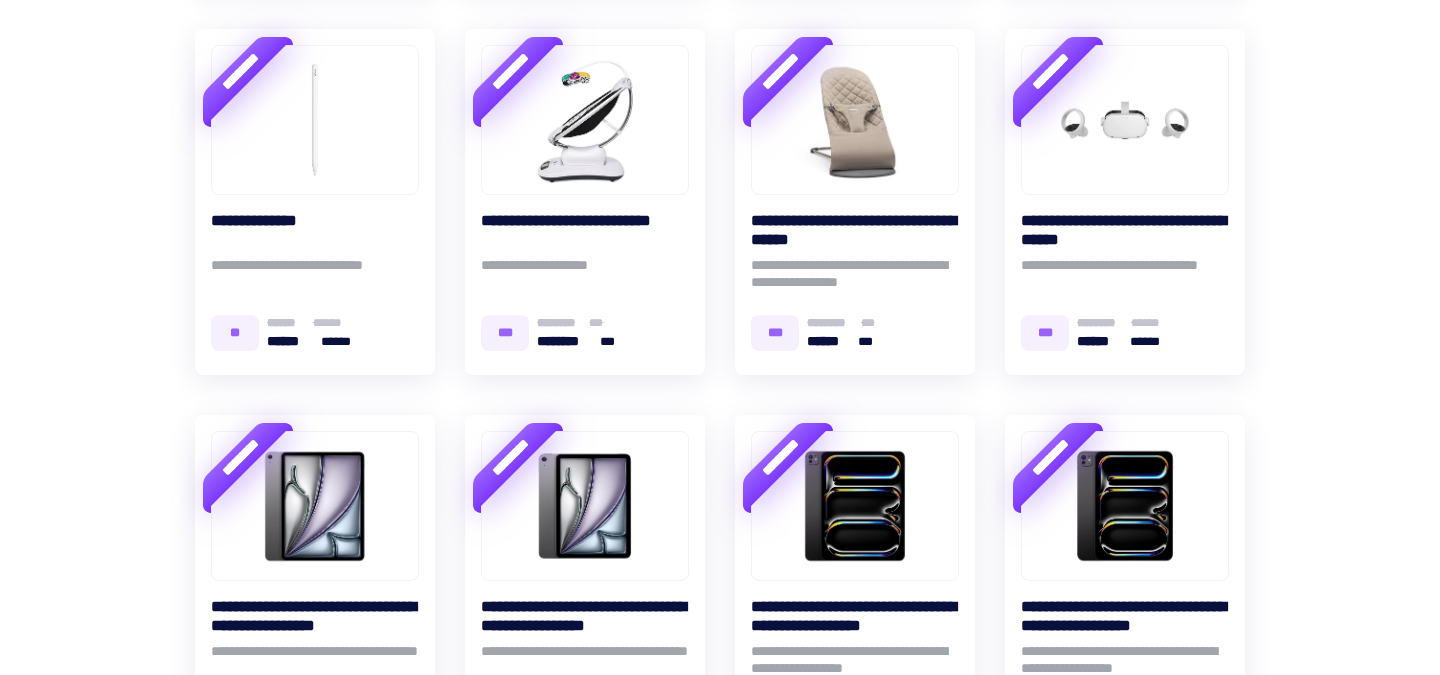 scroll, scrollTop: 1108, scrollLeft: 0, axis: vertical 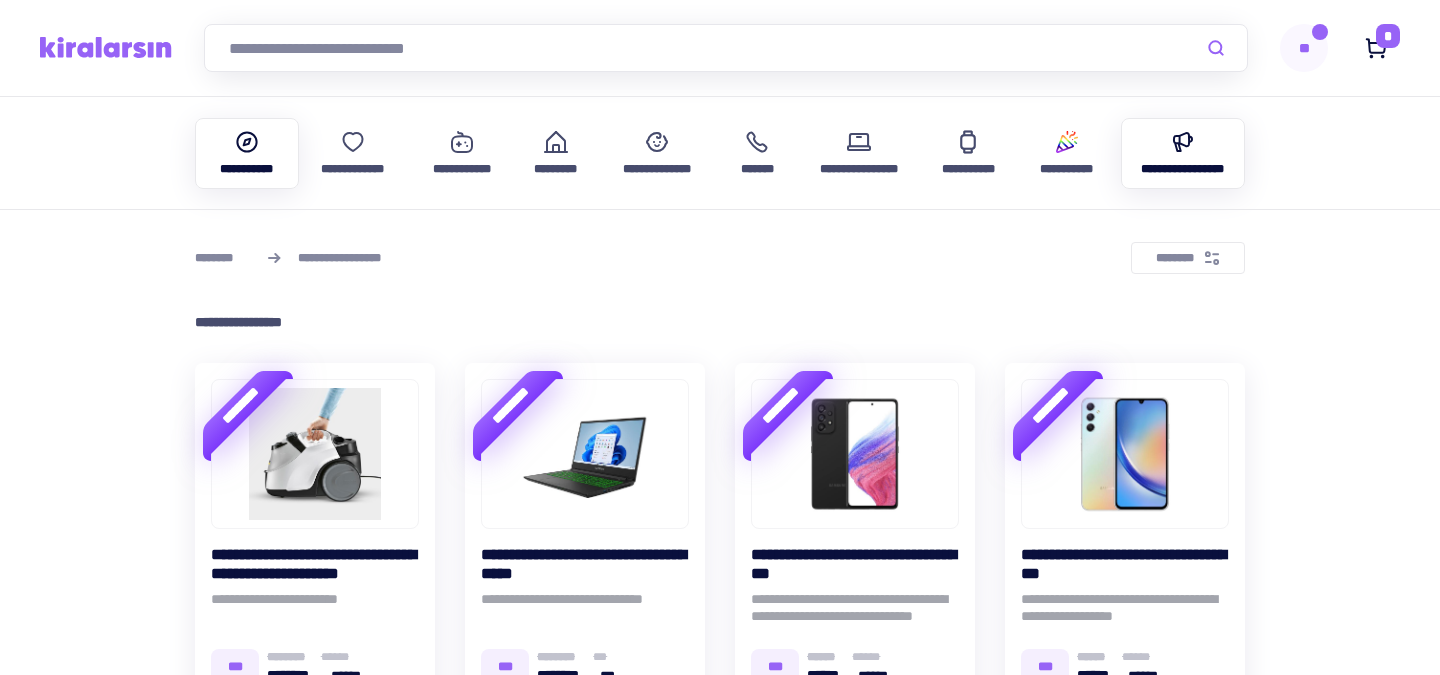 click at bounding box center (247, 142) 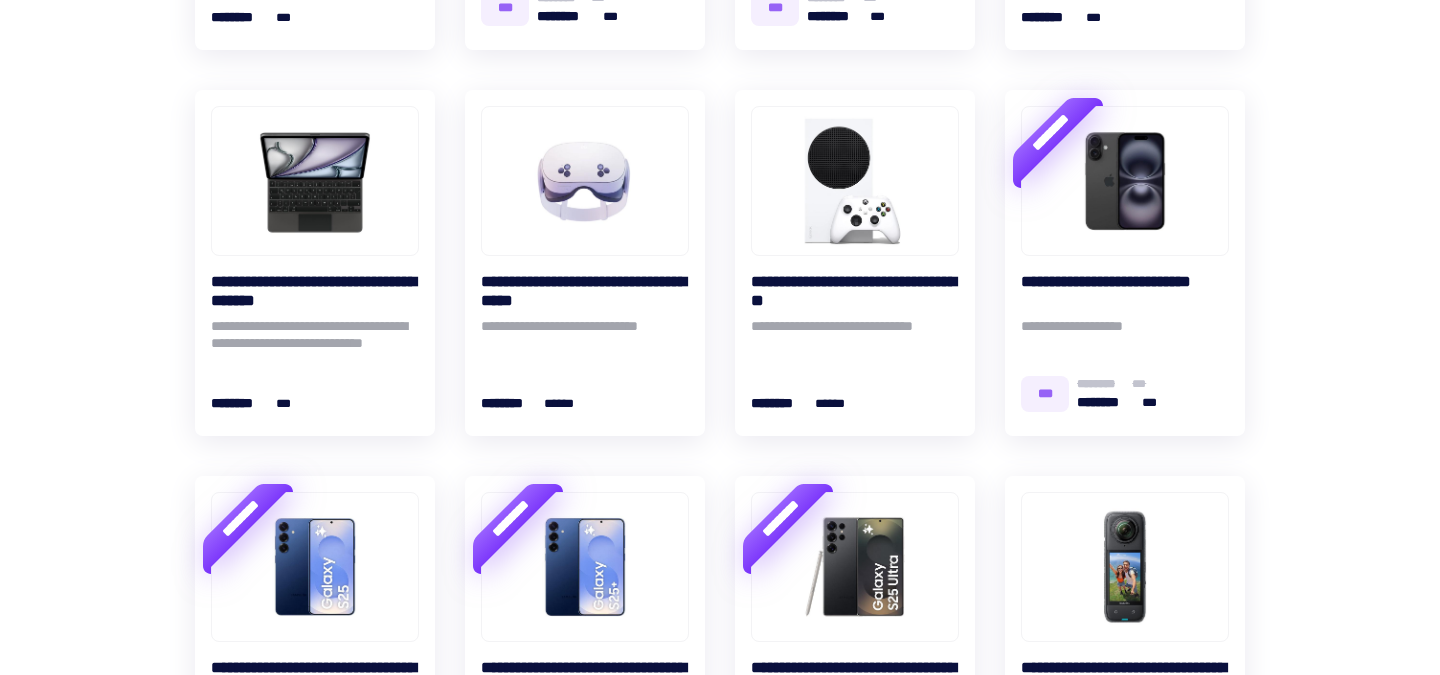 scroll, scrollTop: 1110, scrollLeft: 0, axis: vertical 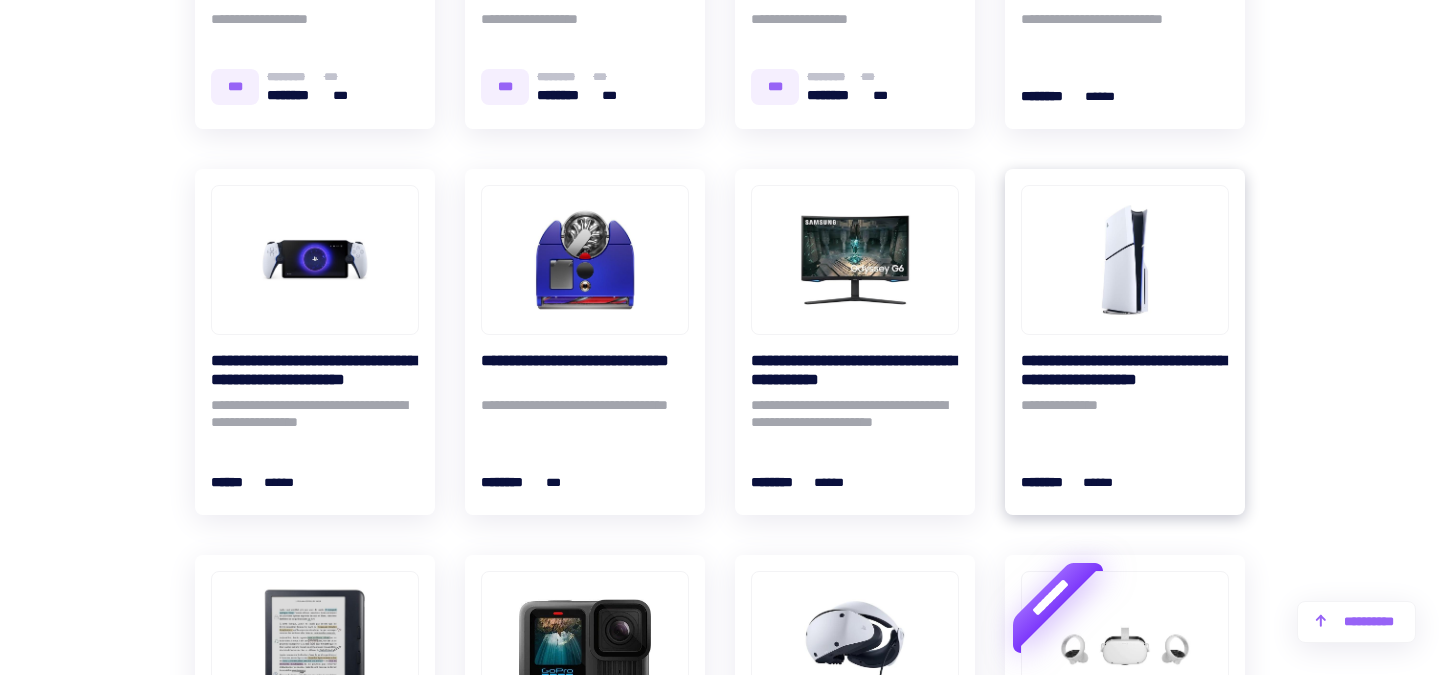 click on "**********" at bounding box center (1125, 370) 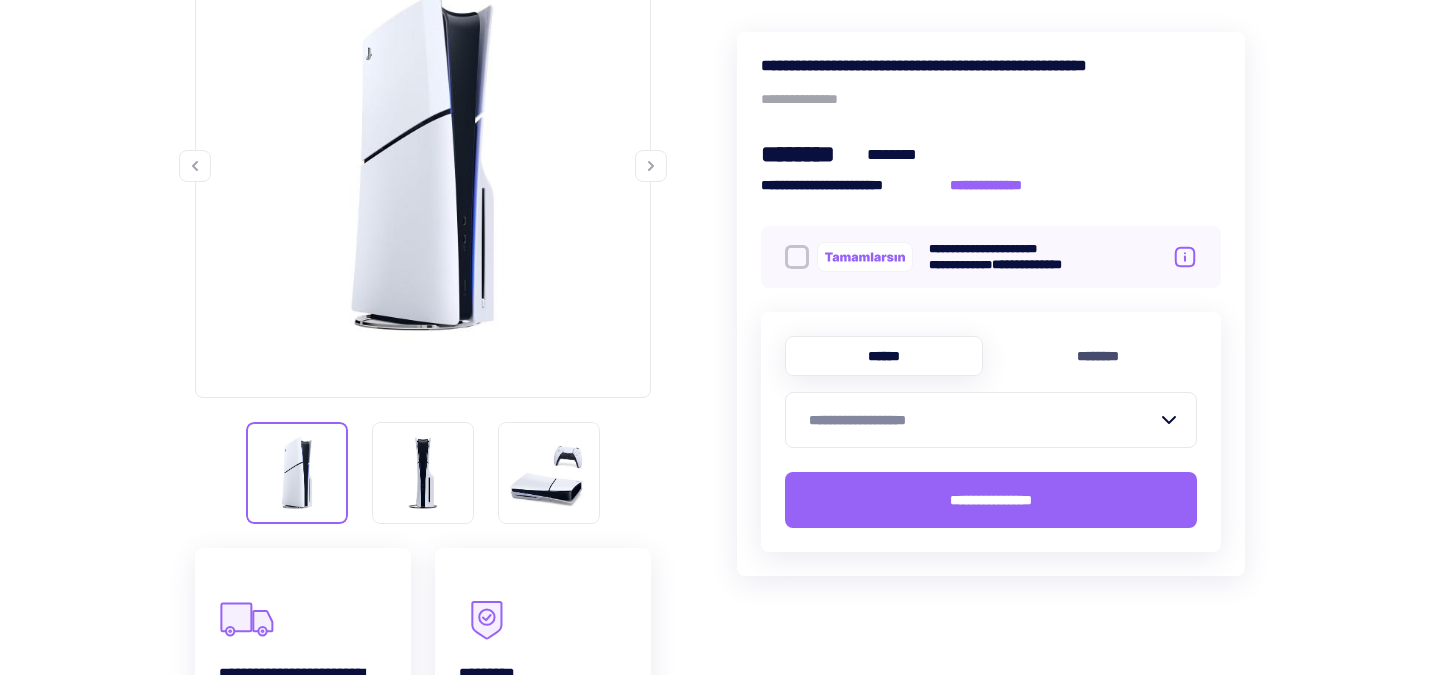scroll, scrollTop: 440, scrollLeft: 0, axis: vertical 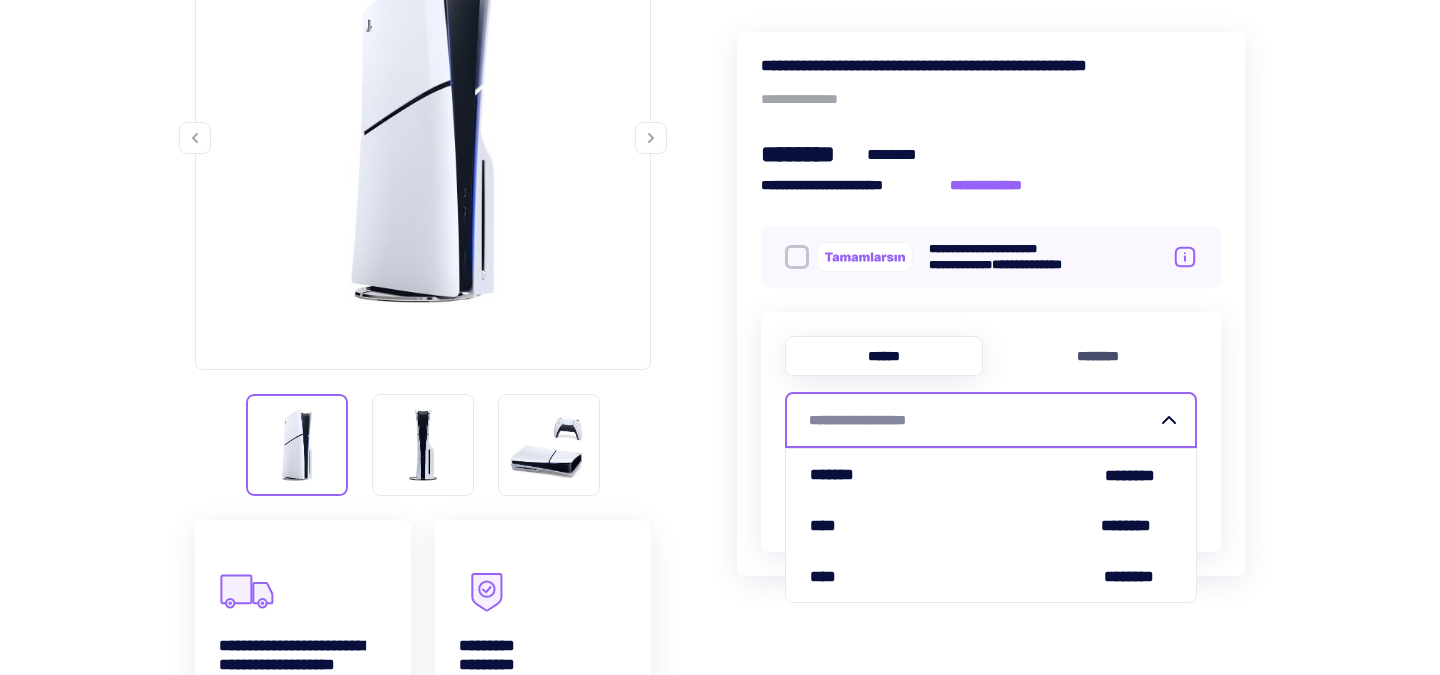 click on "**********" at bounding box center [979, 420] 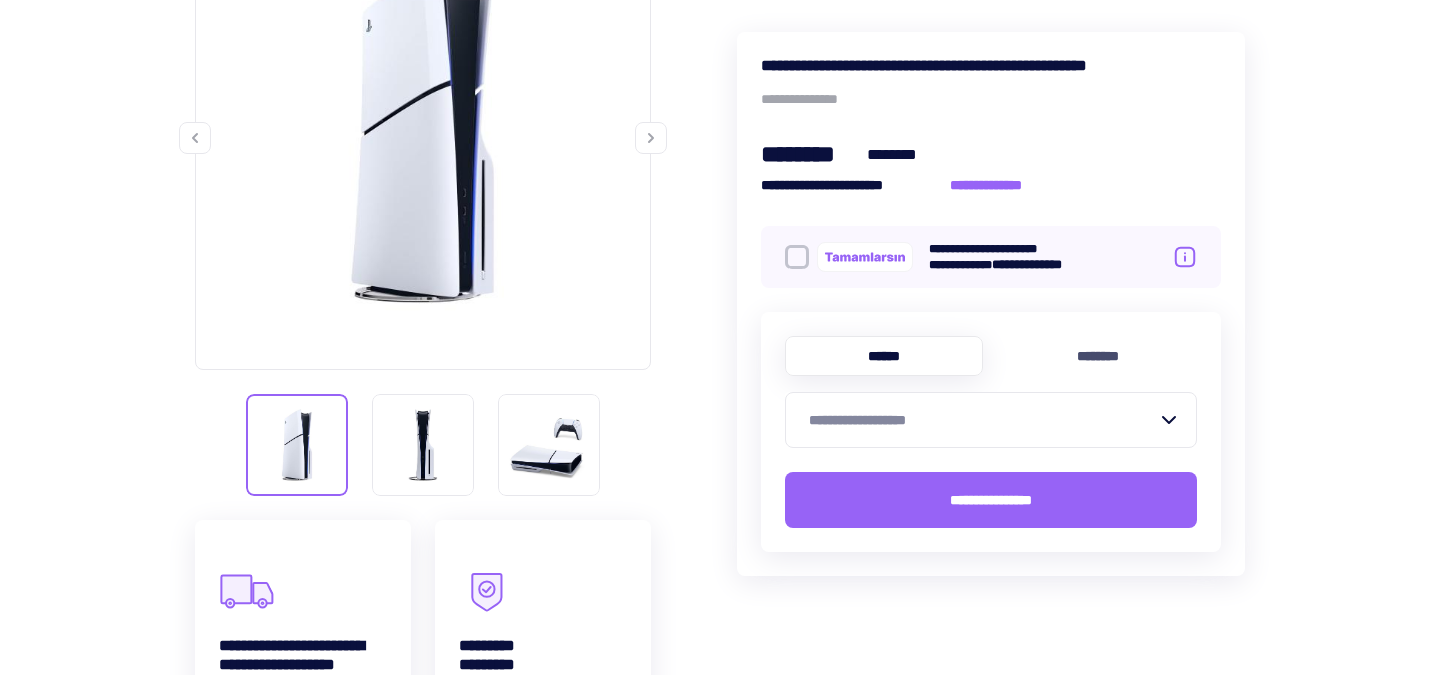 click on "**********" at bounding box center (991, 304) 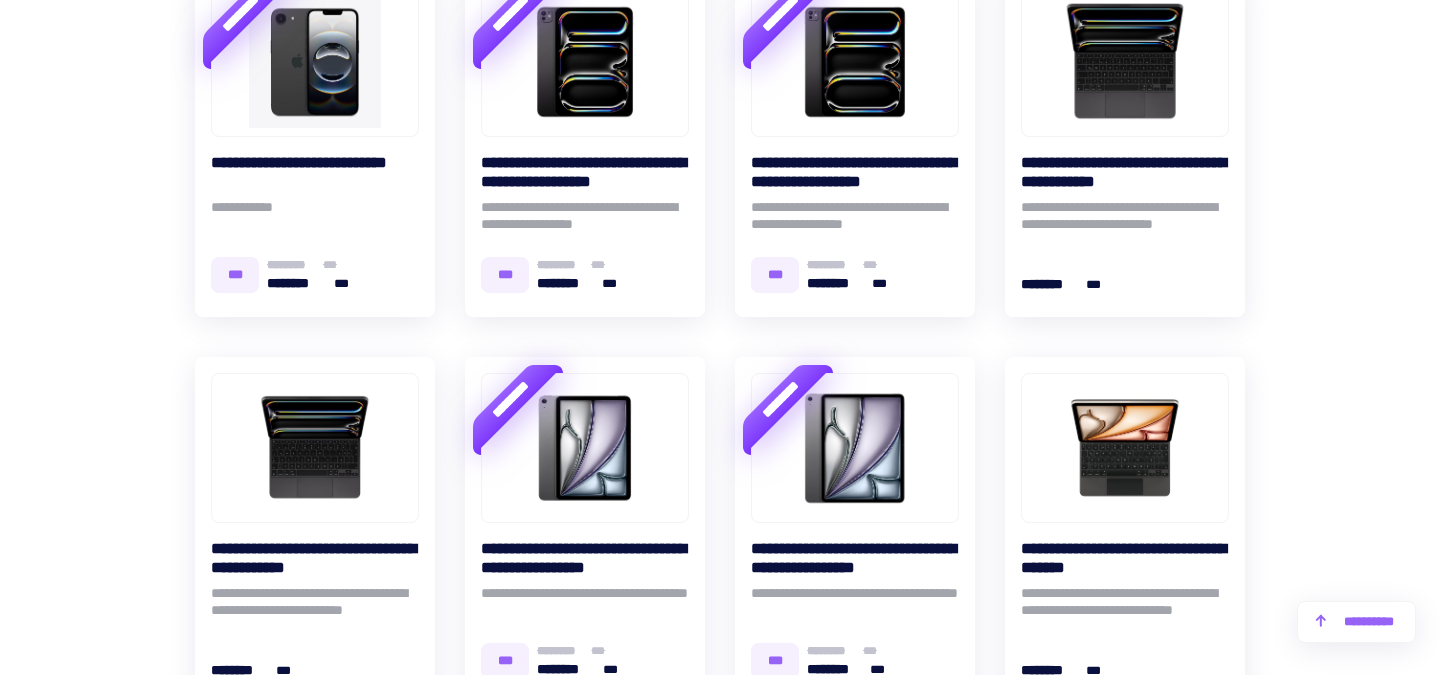 scroll, scrollTop: 0, scrollLeft: 0, axis: both 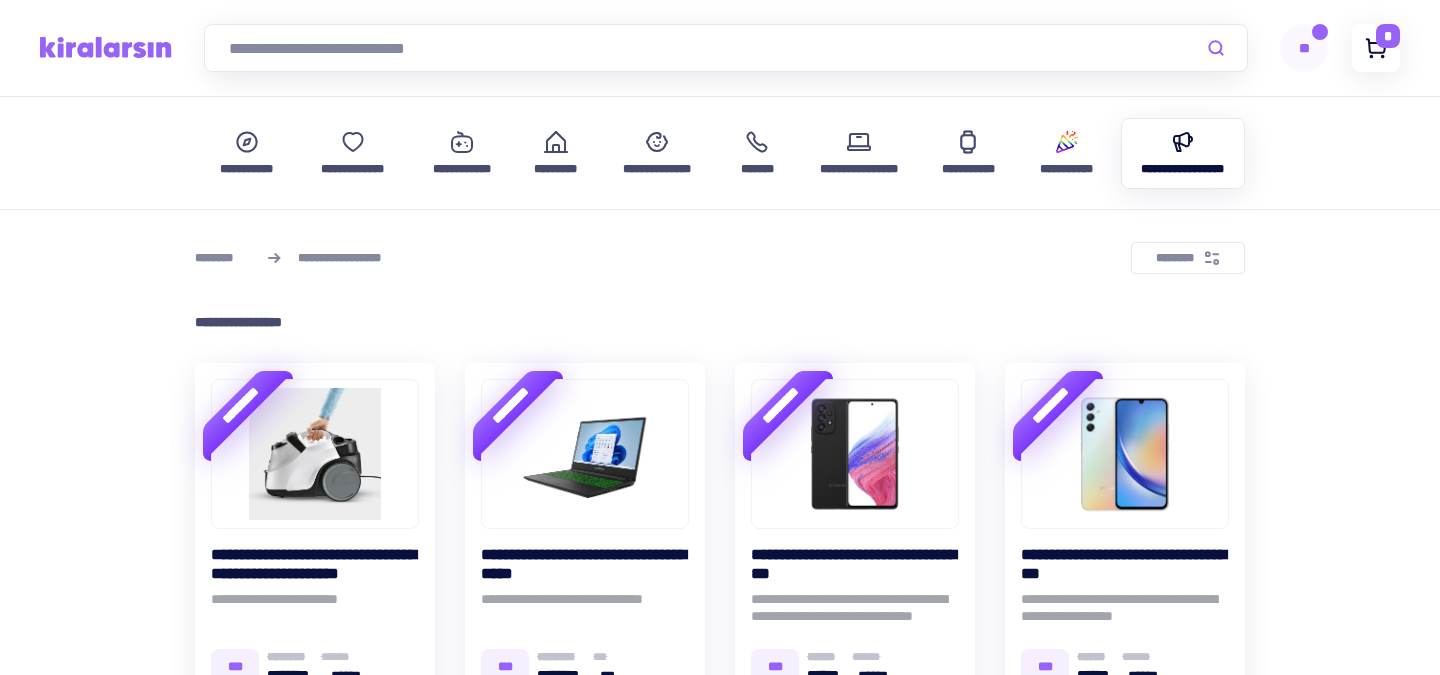 click at bounding box center (1376, 48) 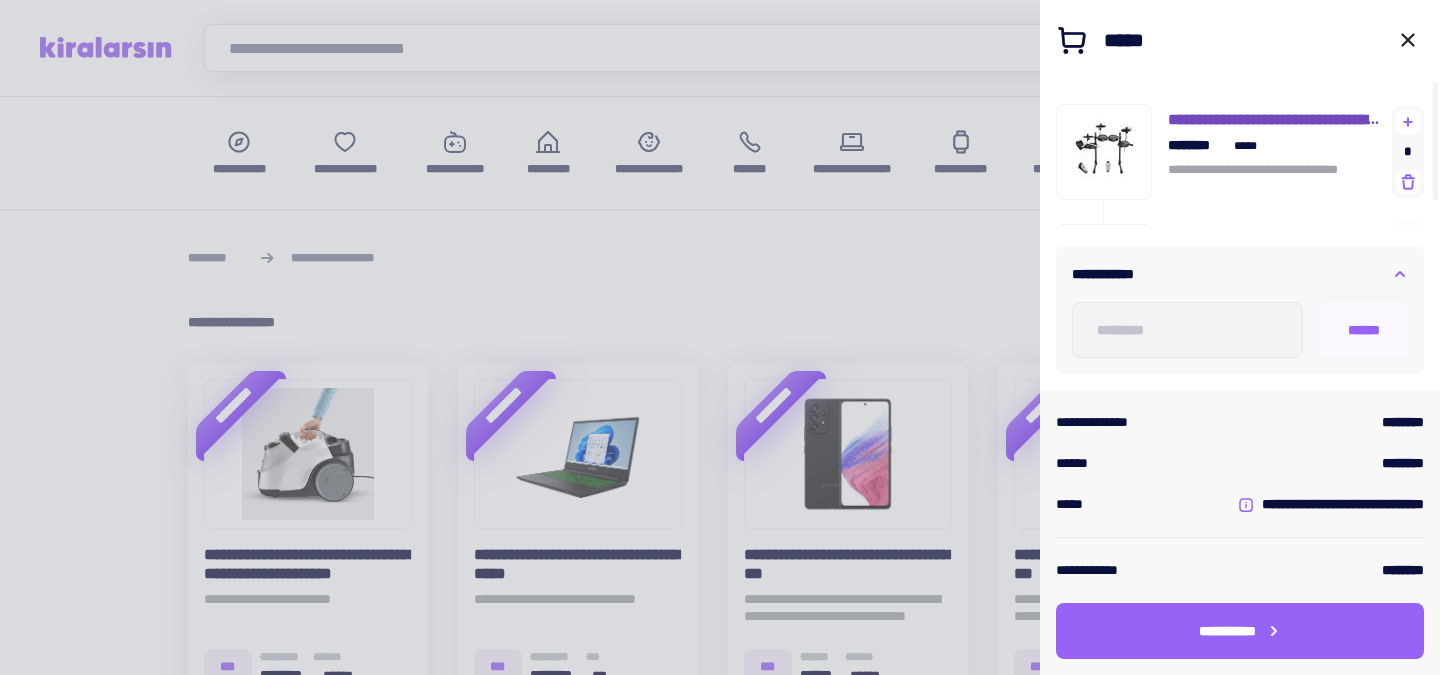 click on "**********" at bounding box center [1276, 119] 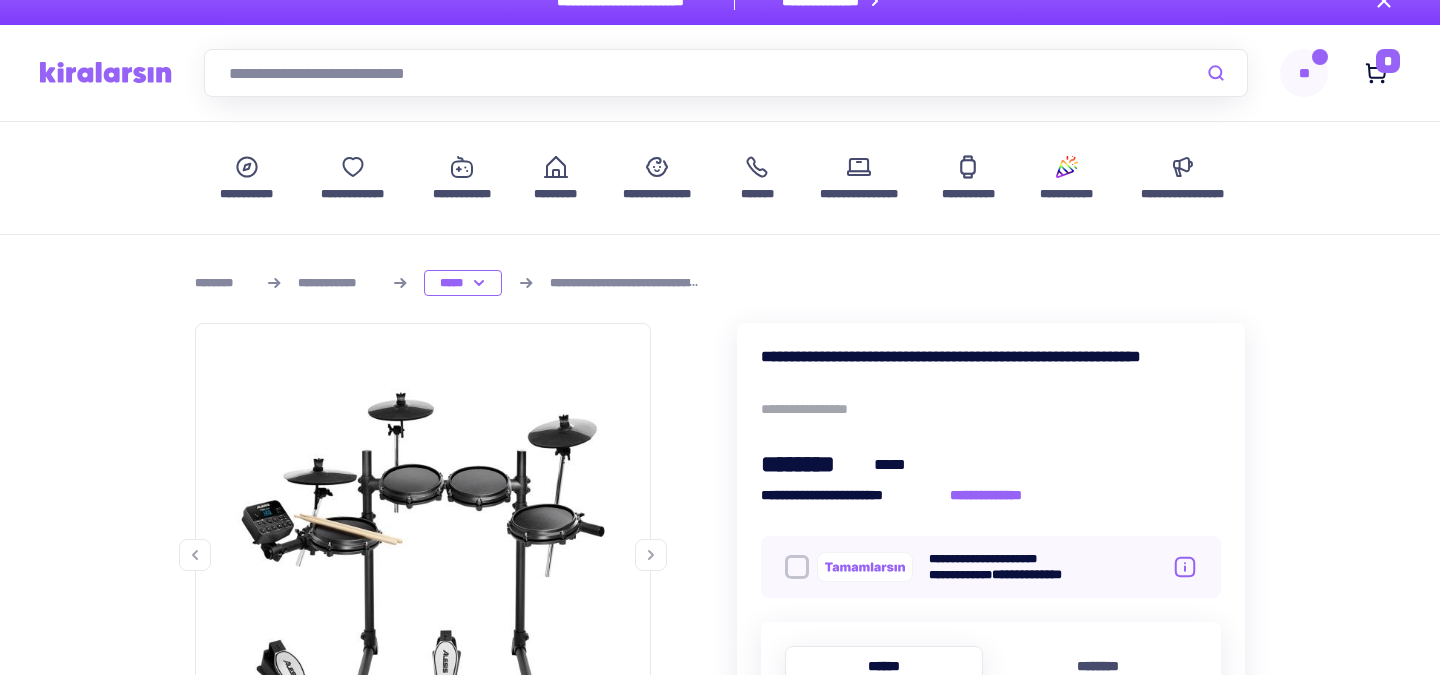 scroll, scrollTop: 44, scrollLeft: 0, axis: vertical 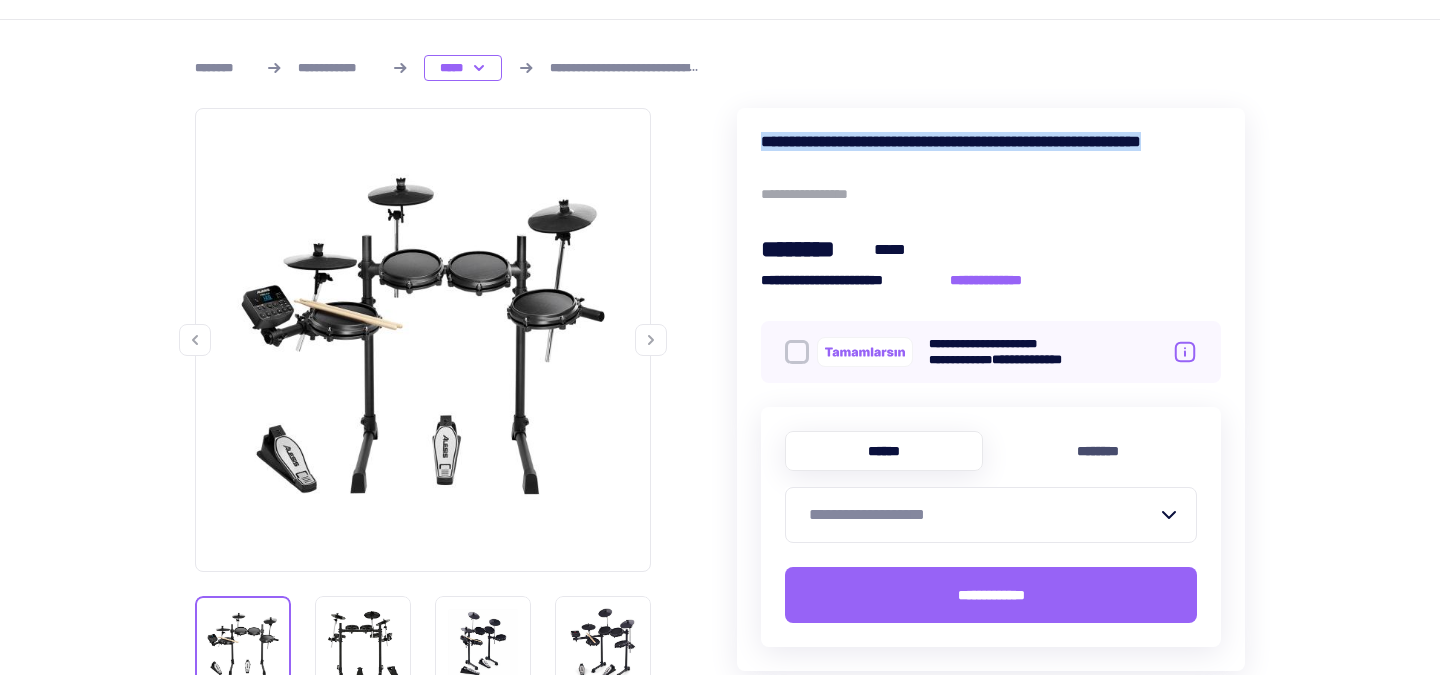 drag, startPoint x: 818, startPoint y: 157, endPoint x: 727, endPoint y: 128, distance: 95.50916 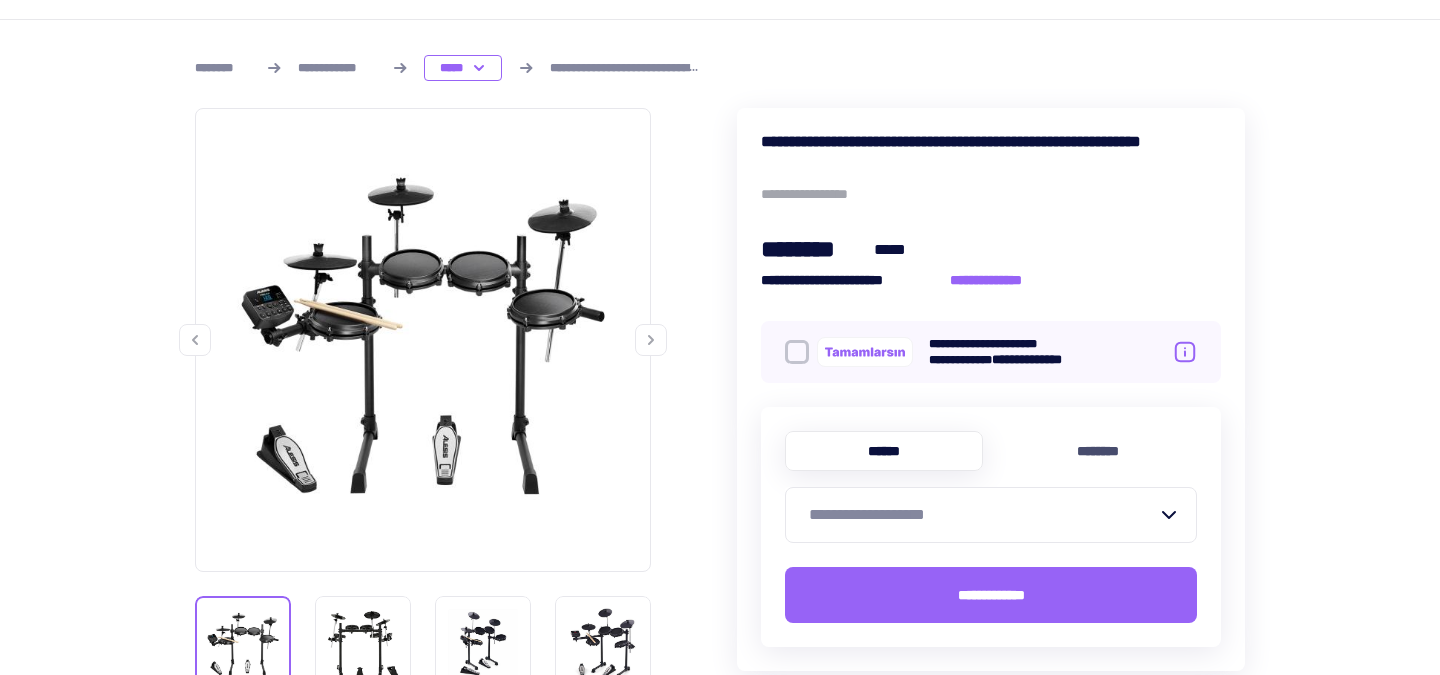 click on "**********" at bounding box center [991, 151] 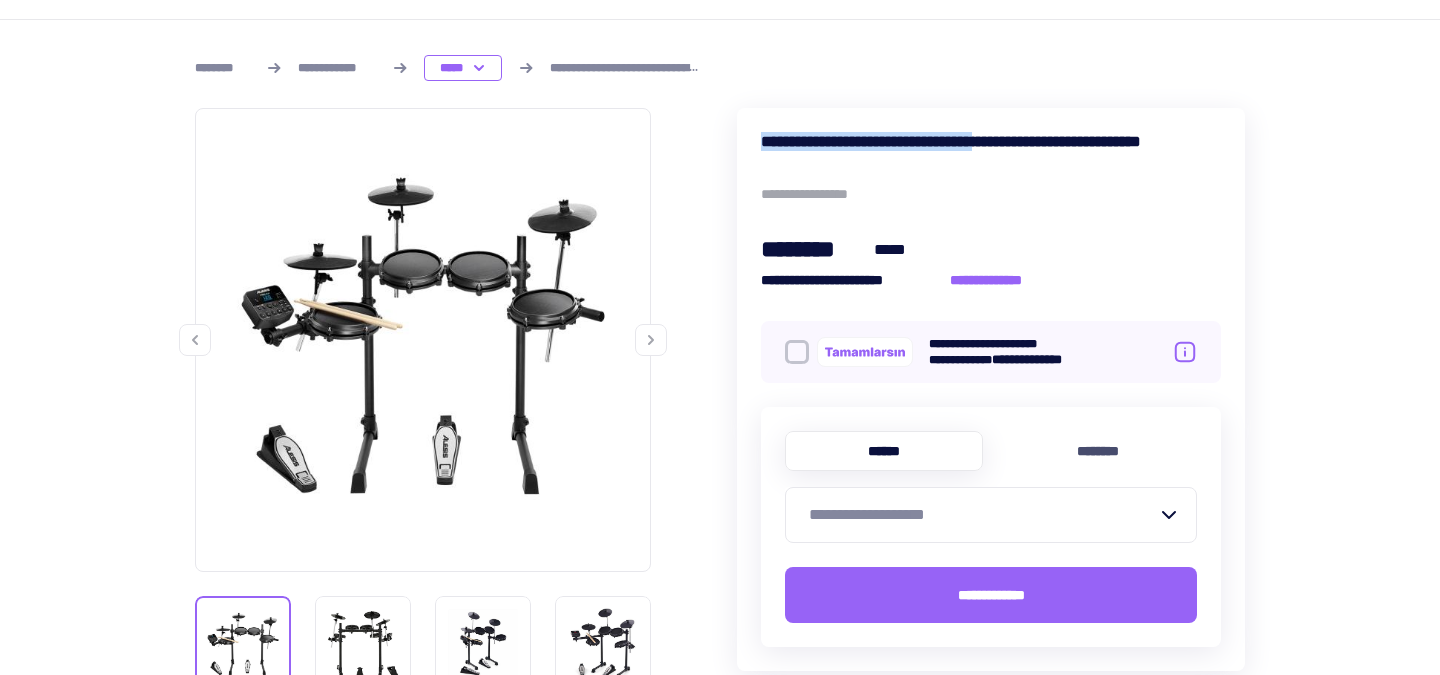 drag, startPoint x: 1027, startPoint y: 141, endPoint x: 750, endPoint y: 120, distance: 277.7949 